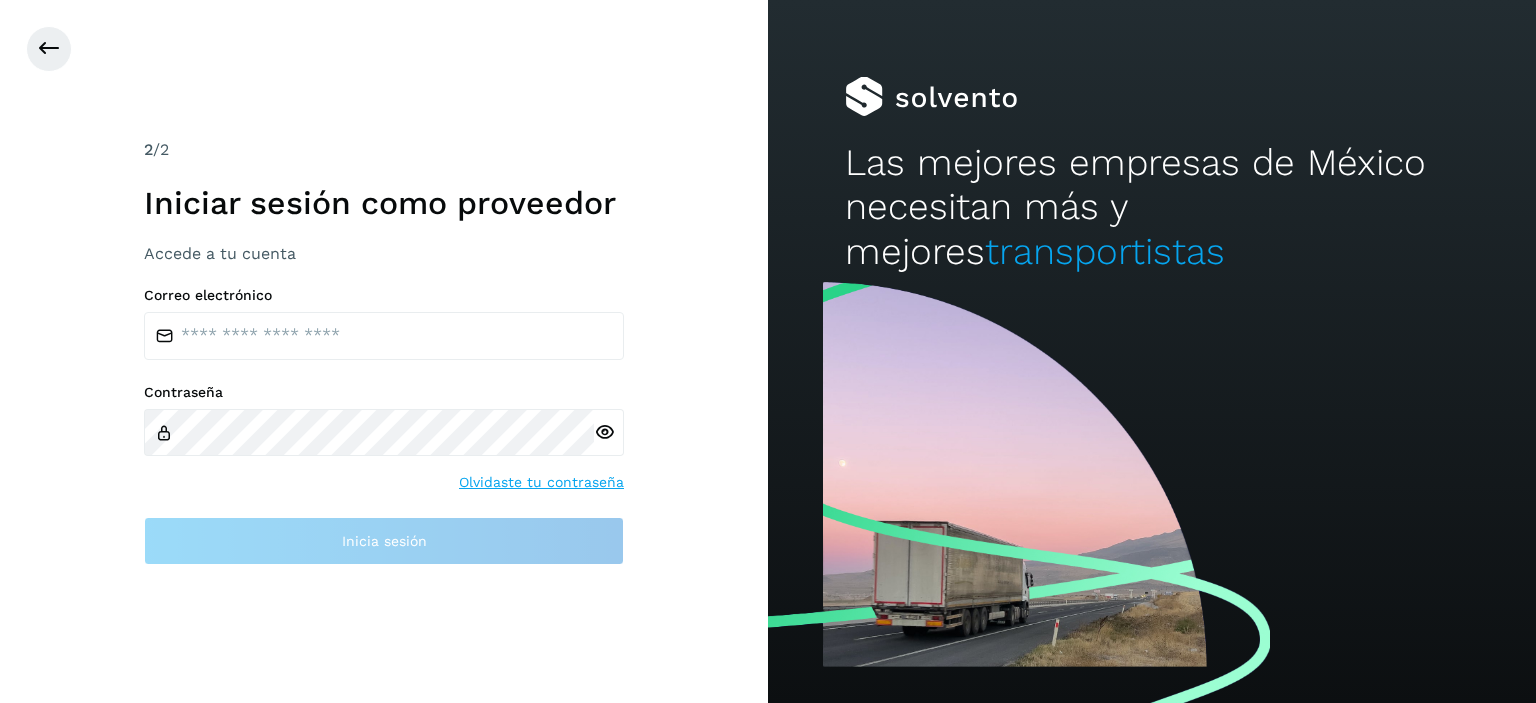 scroll, scrollTop: 0, scrollLeft: 0, axis: both 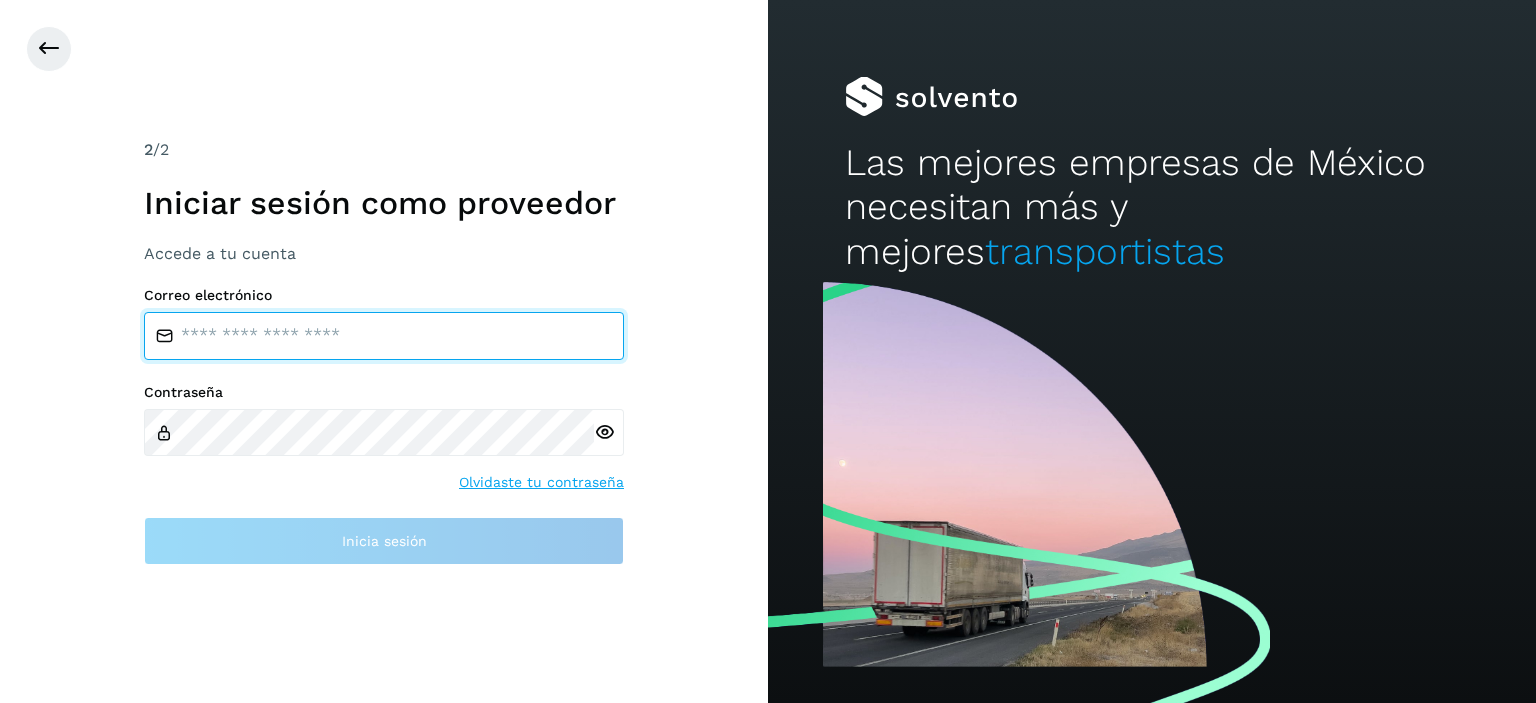 click at bounding box center [384, 336] 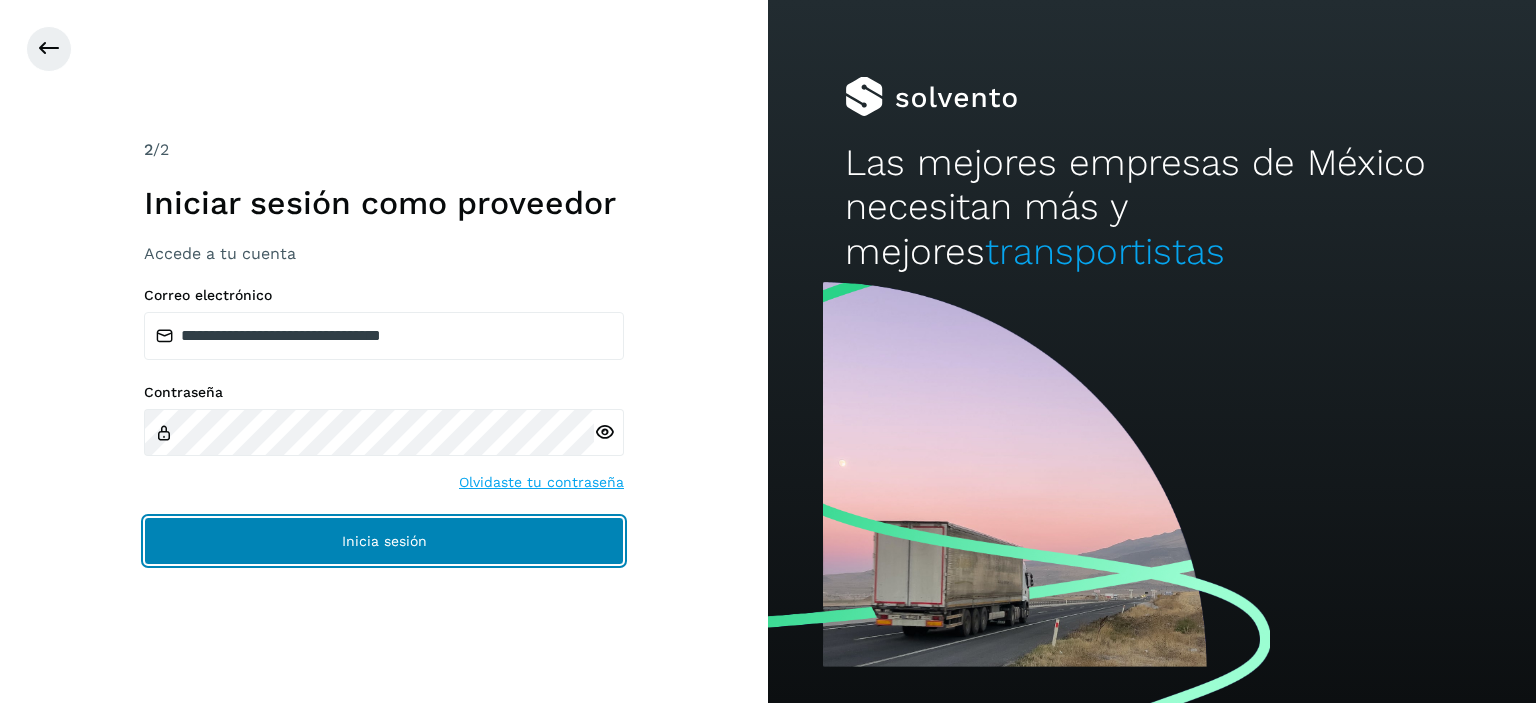 click on "Inicia sesión" at bounding box center (384, 541) 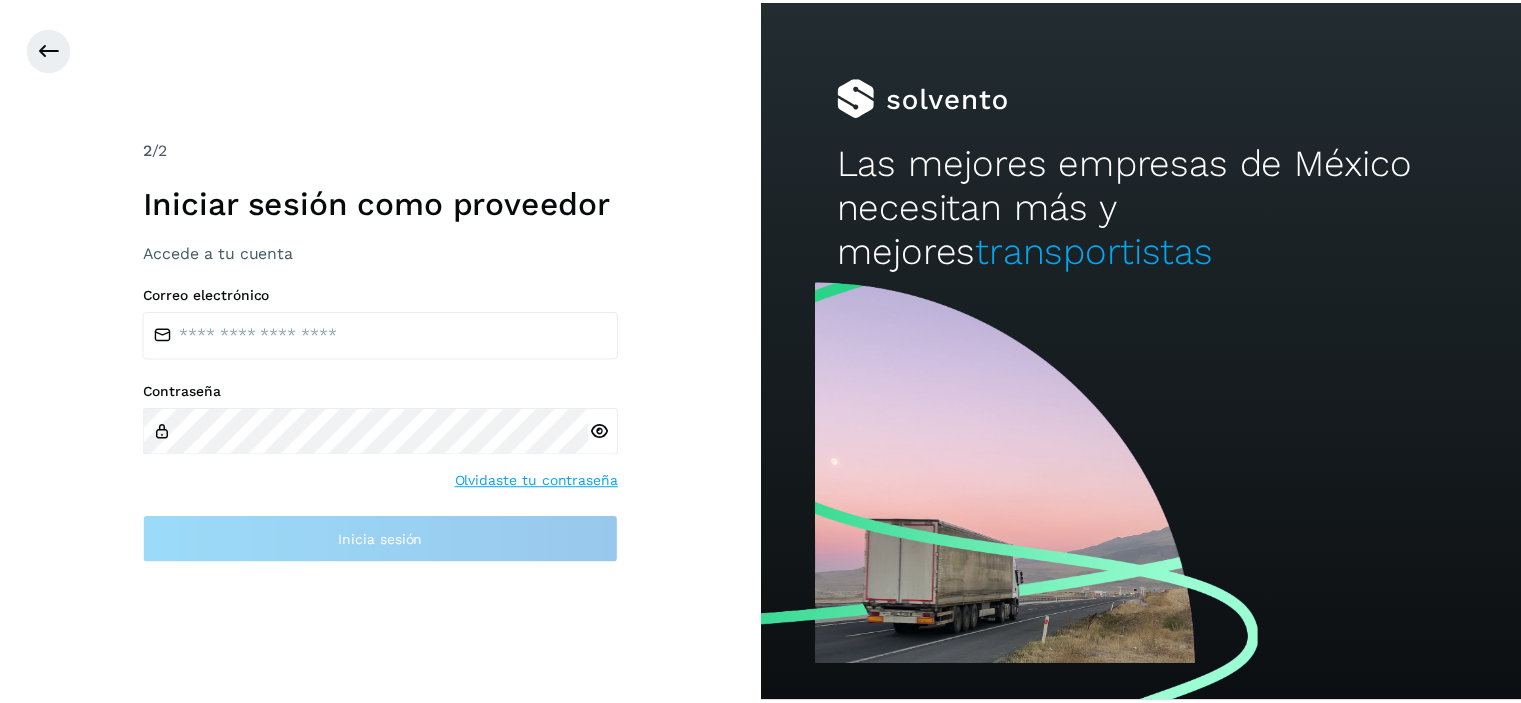 scroll, scrollTop: 0, scrollLeft: 0, axis: both 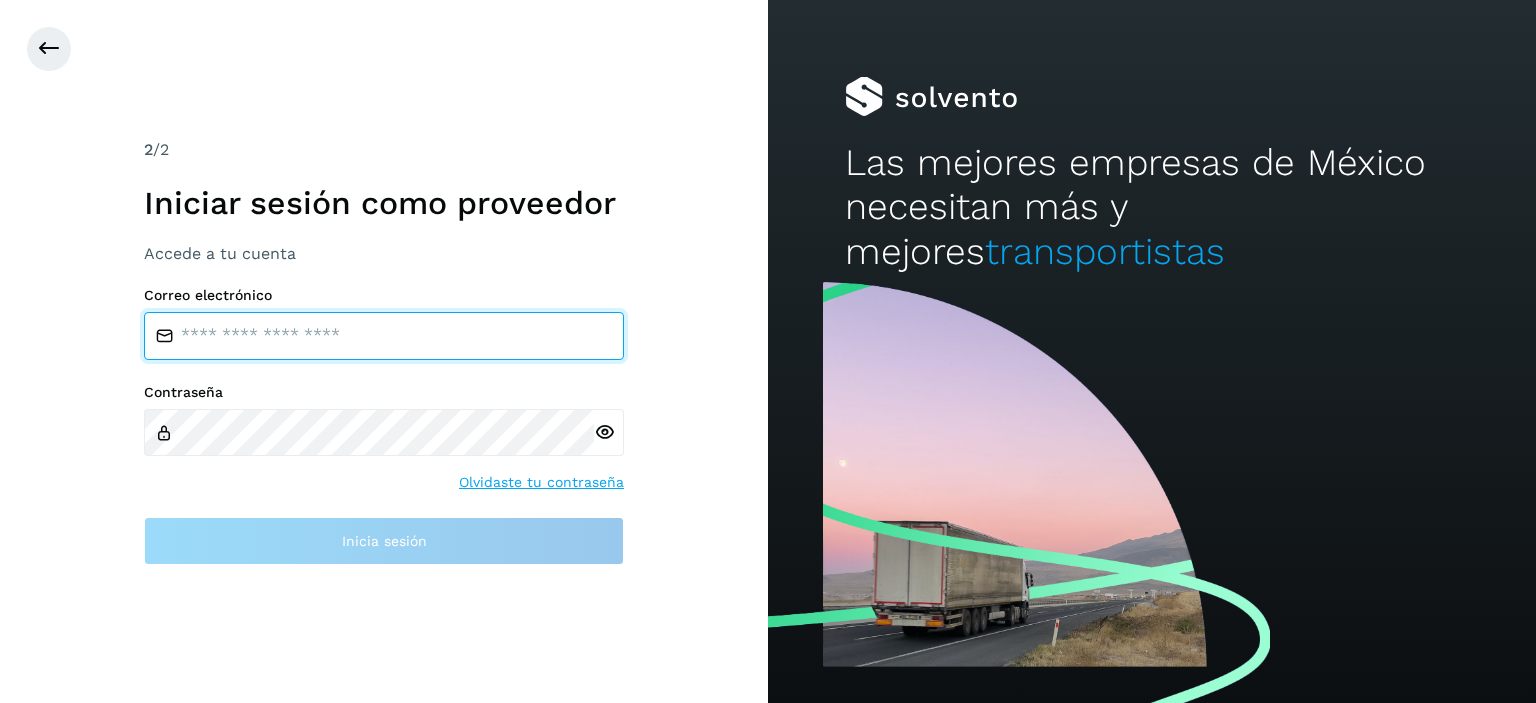 drag, startPoint x: 362, startPoint y: 345, endPoint x: 292, endPoint y: 334, distance: 70.85902 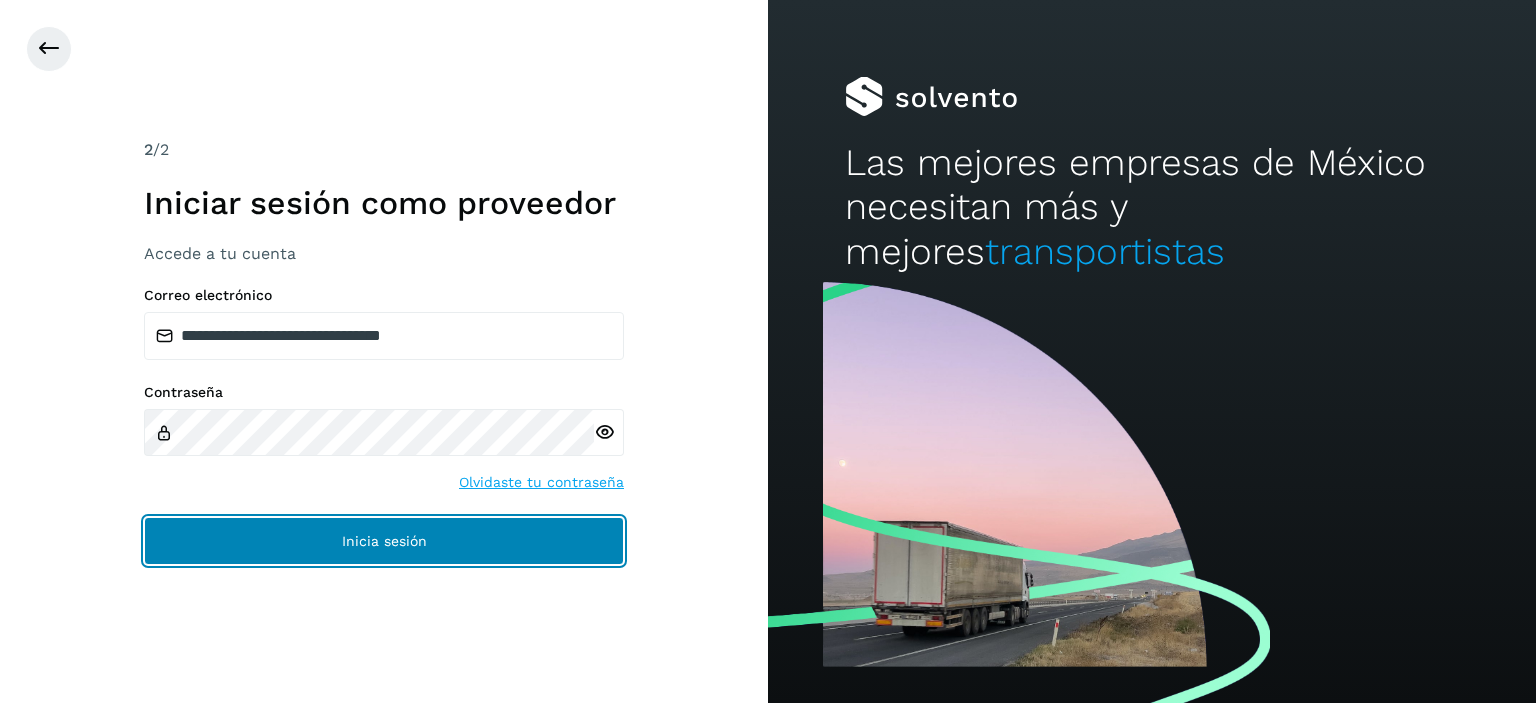 click on "Inicia sesión" 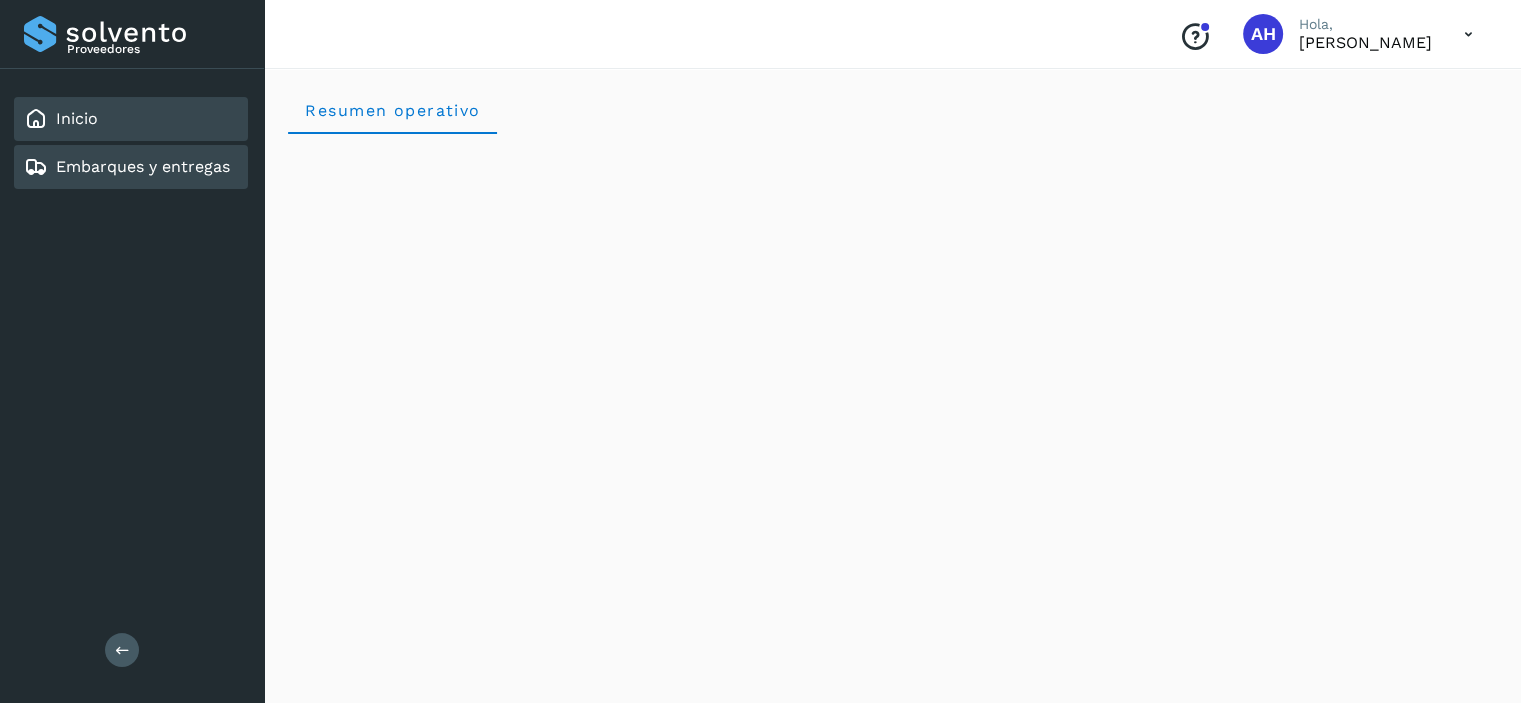click on "Embarques y entregas" at bounding box center [143, 166] 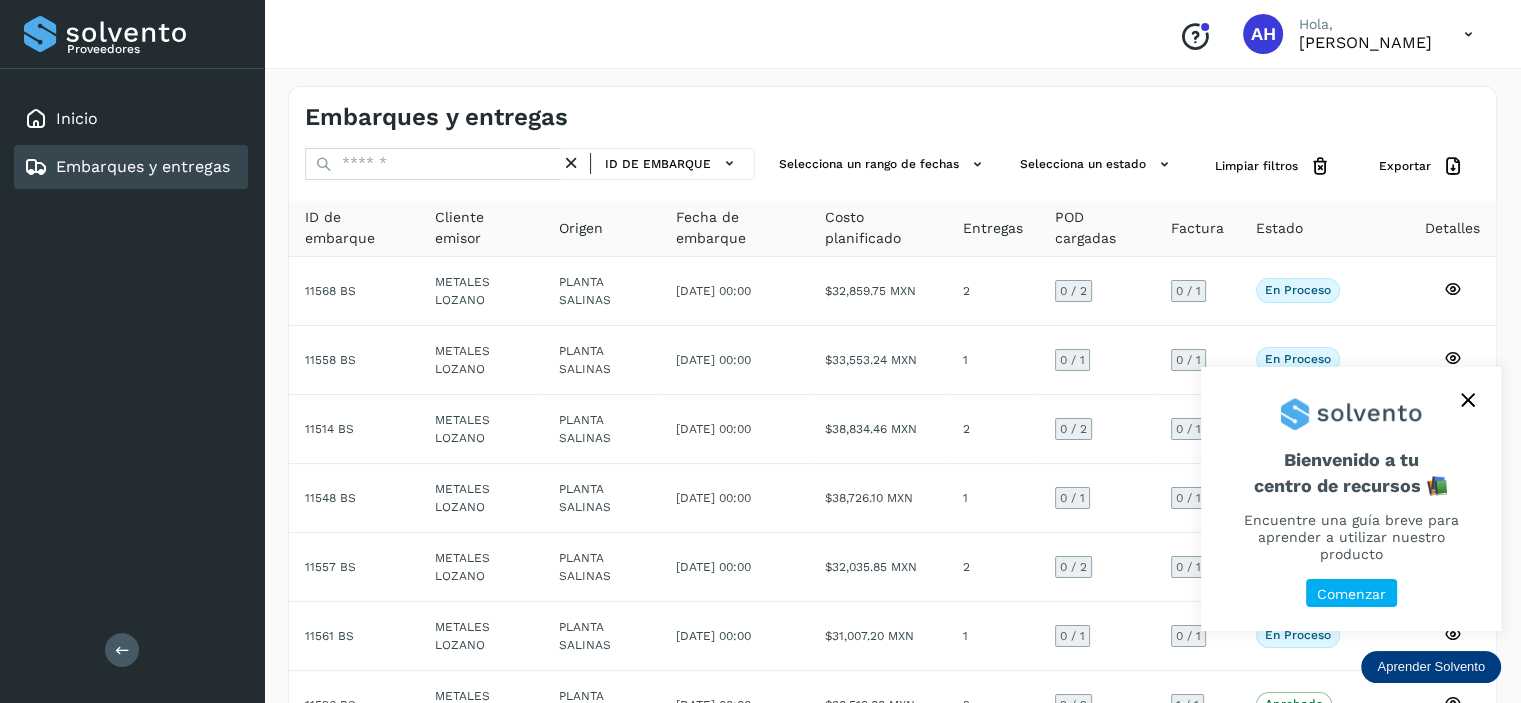 click at bounding box center (1468, 400) 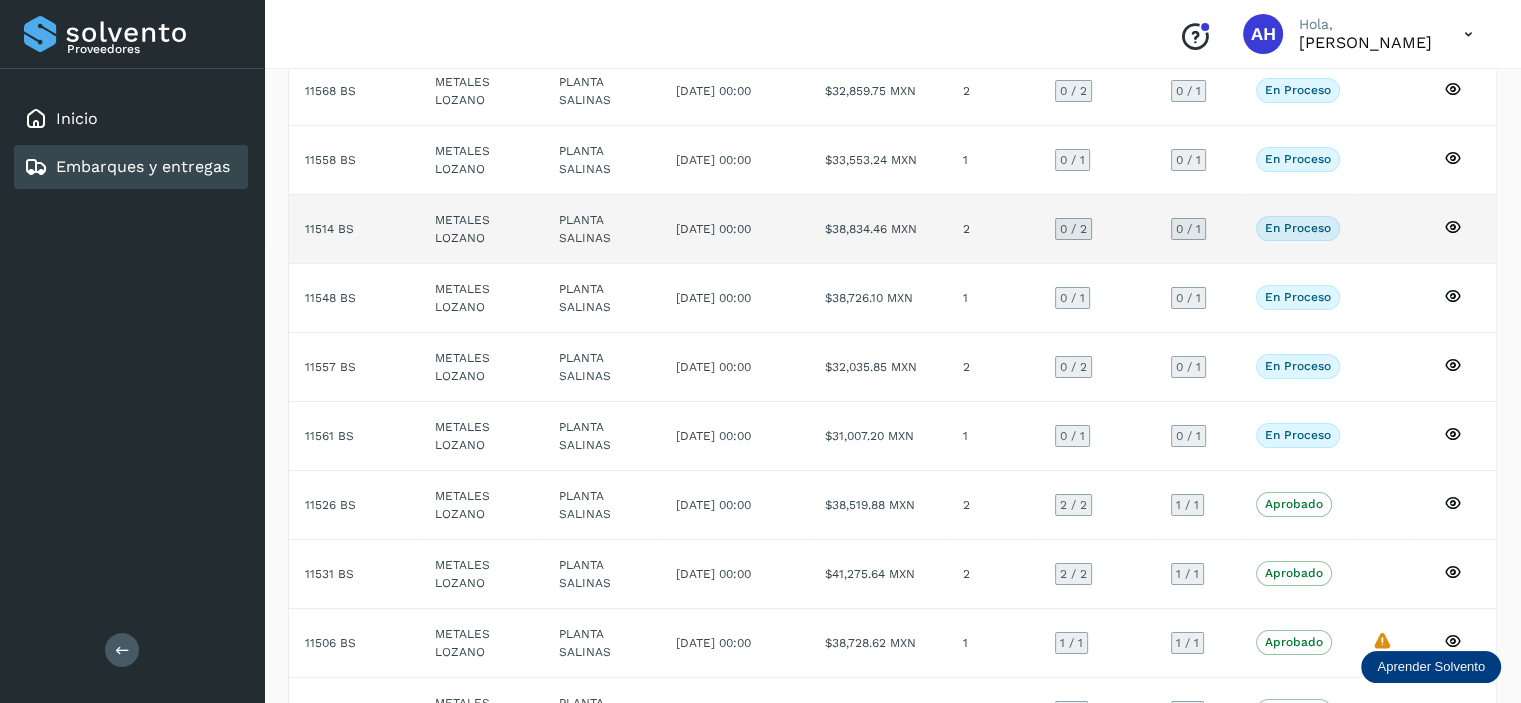 scroll, scrollTop: 0, scrollLeft: 0, axis: both 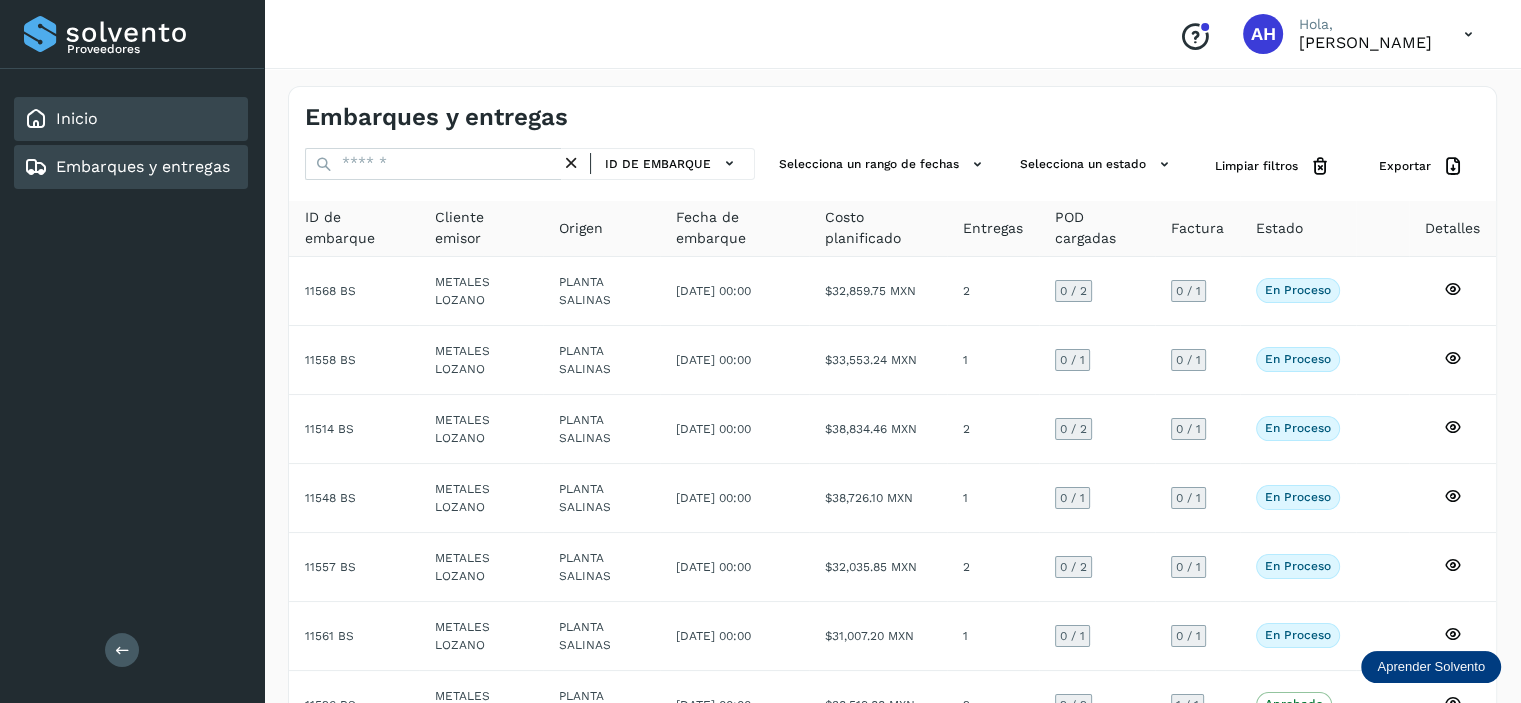 click on "Inicio" at bounding box center [77, 118] 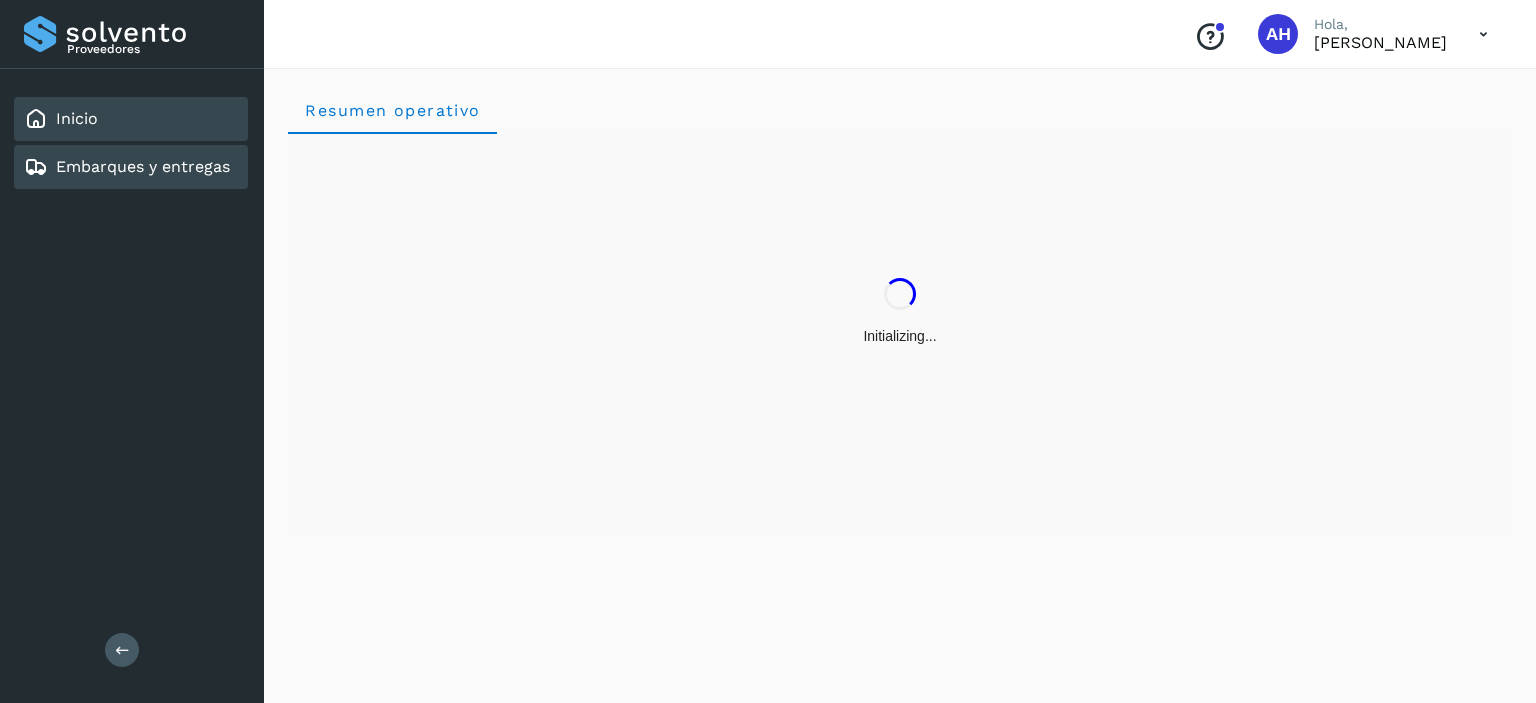 click on "Embarques y entregas" at bounding box center [143, 166] 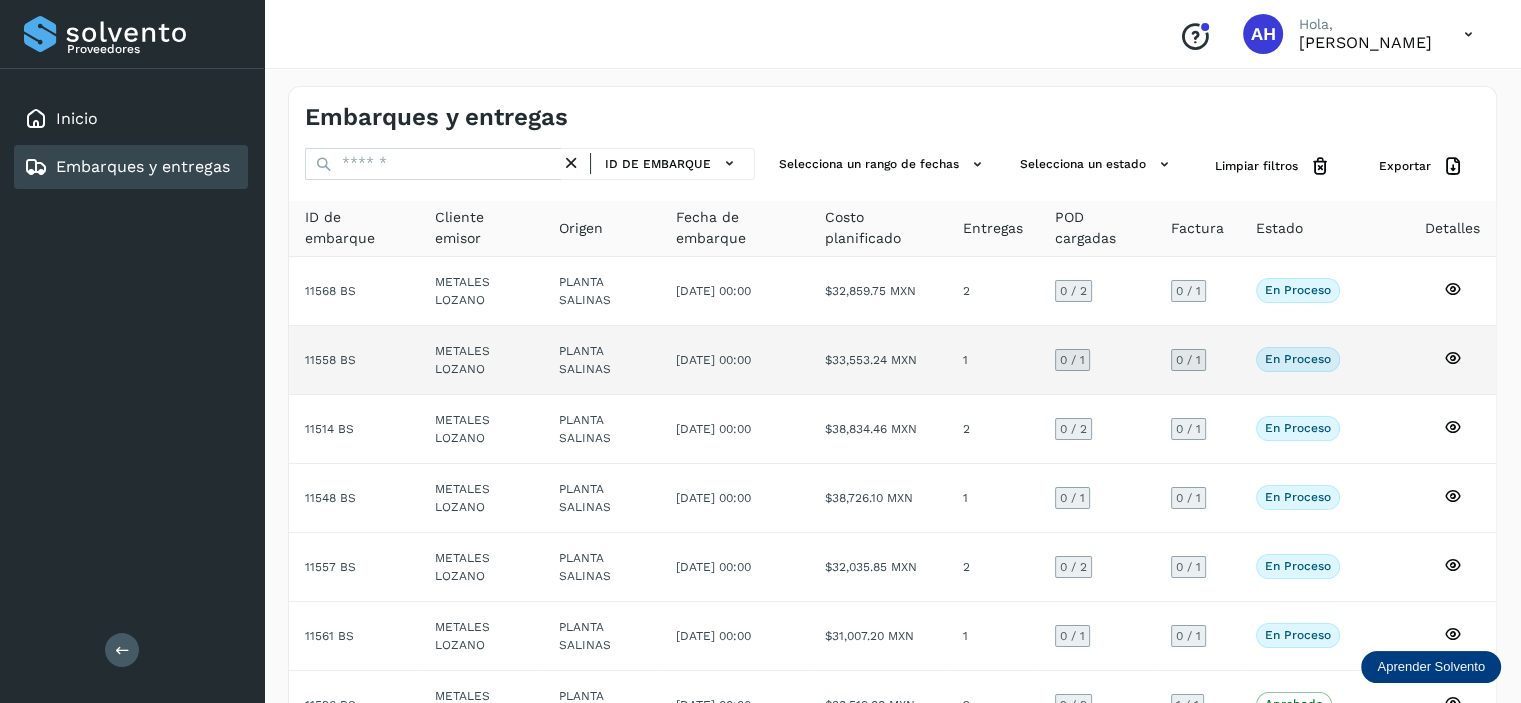 click on "11558 BS" 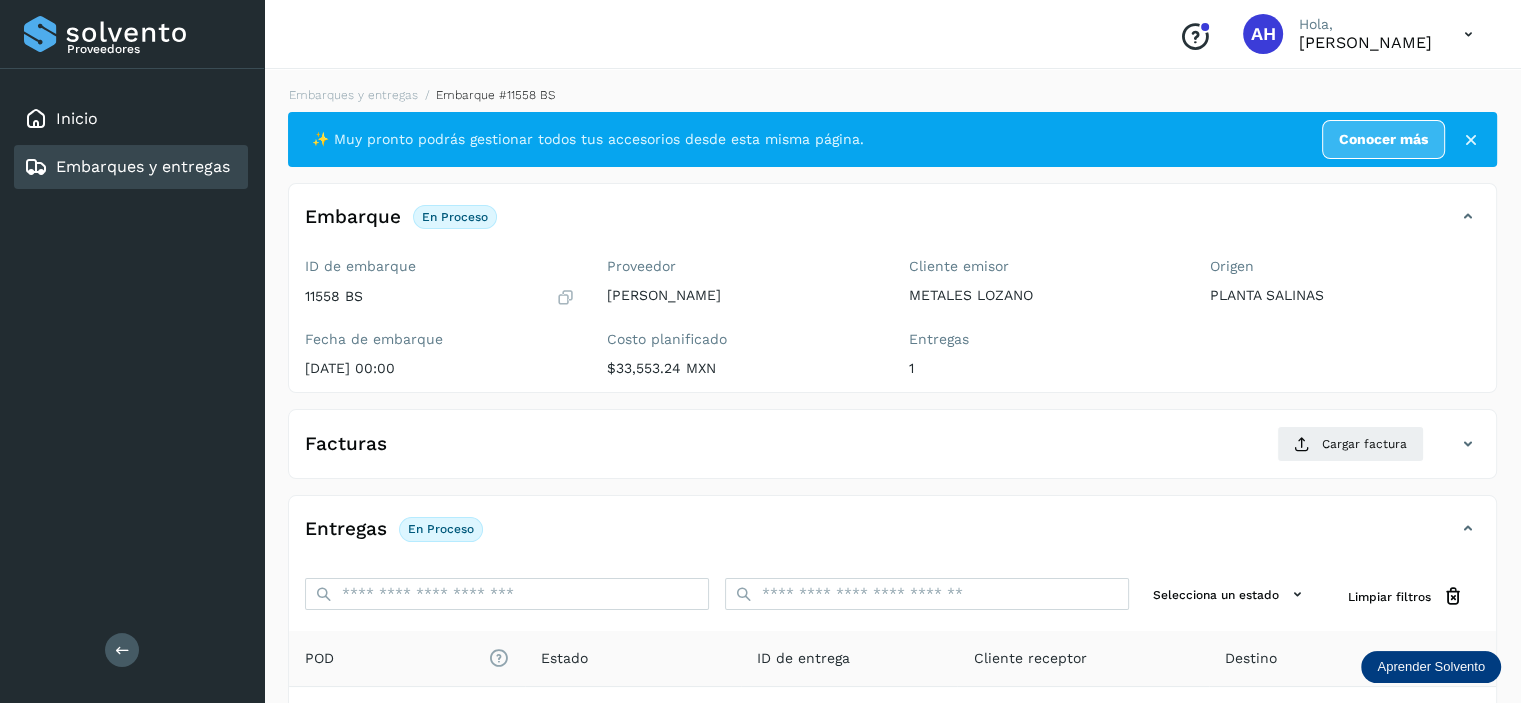 scroll, scrollTop: 244, scrollLeft: 0, axis: vertical 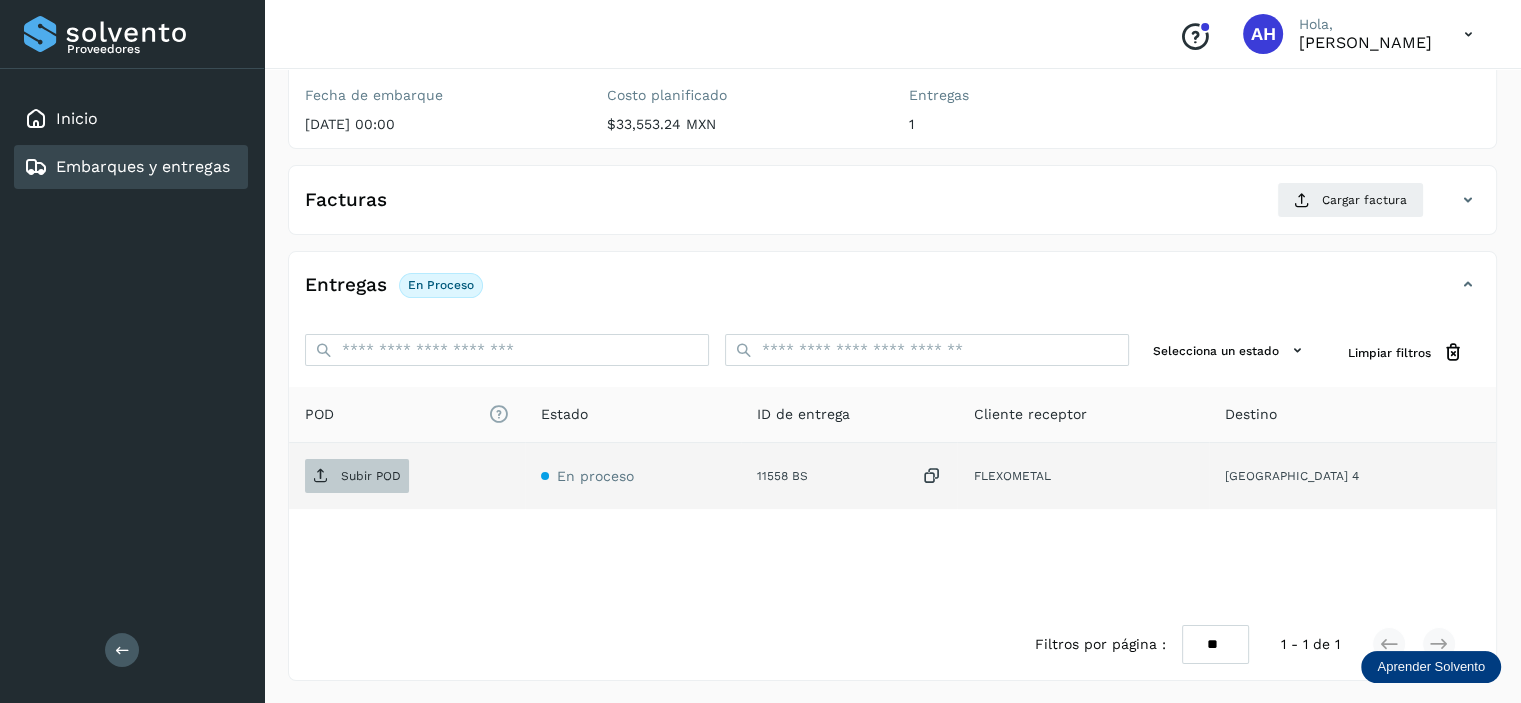 click on "Subir POD" at bounding box center [371, 476] 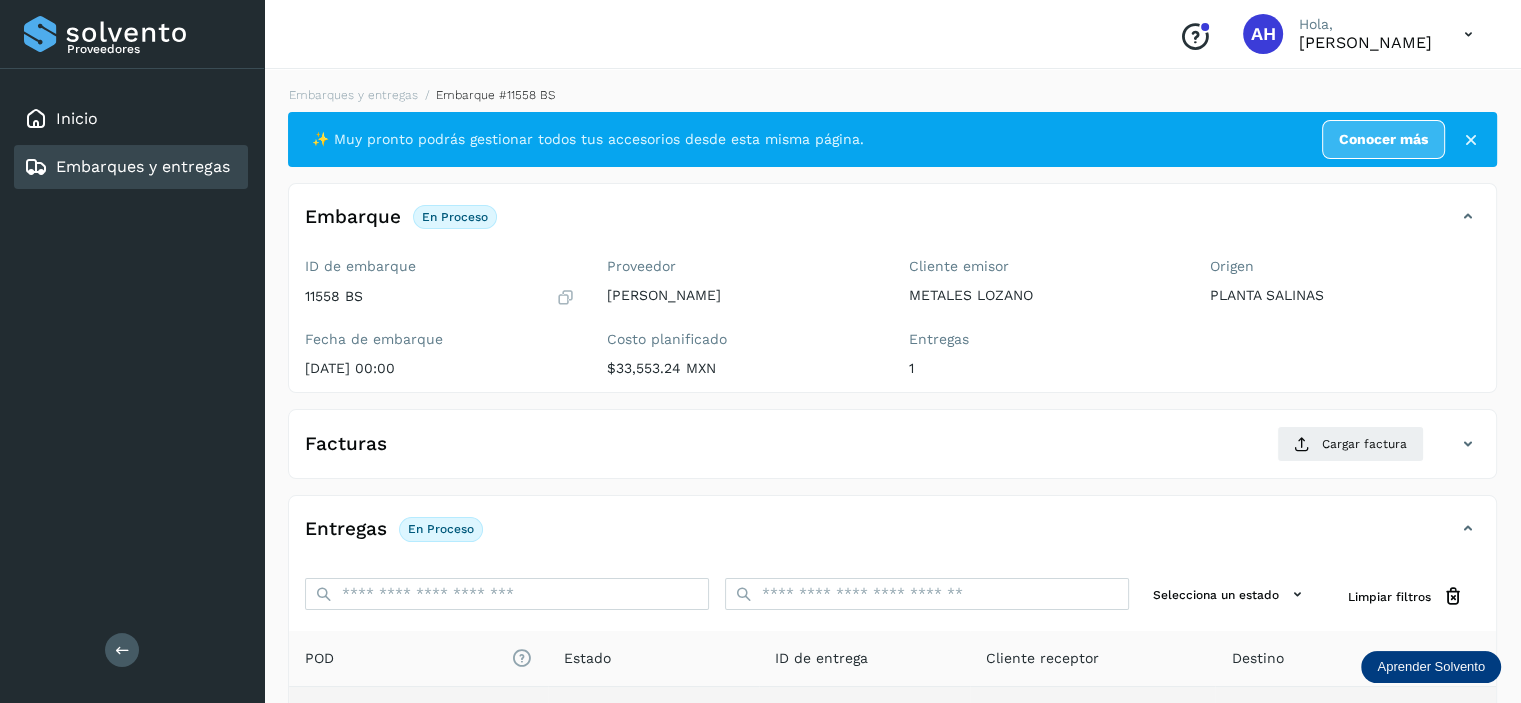 scroll, scrollTop: 244, scrollLeft: 0, axis: vertical 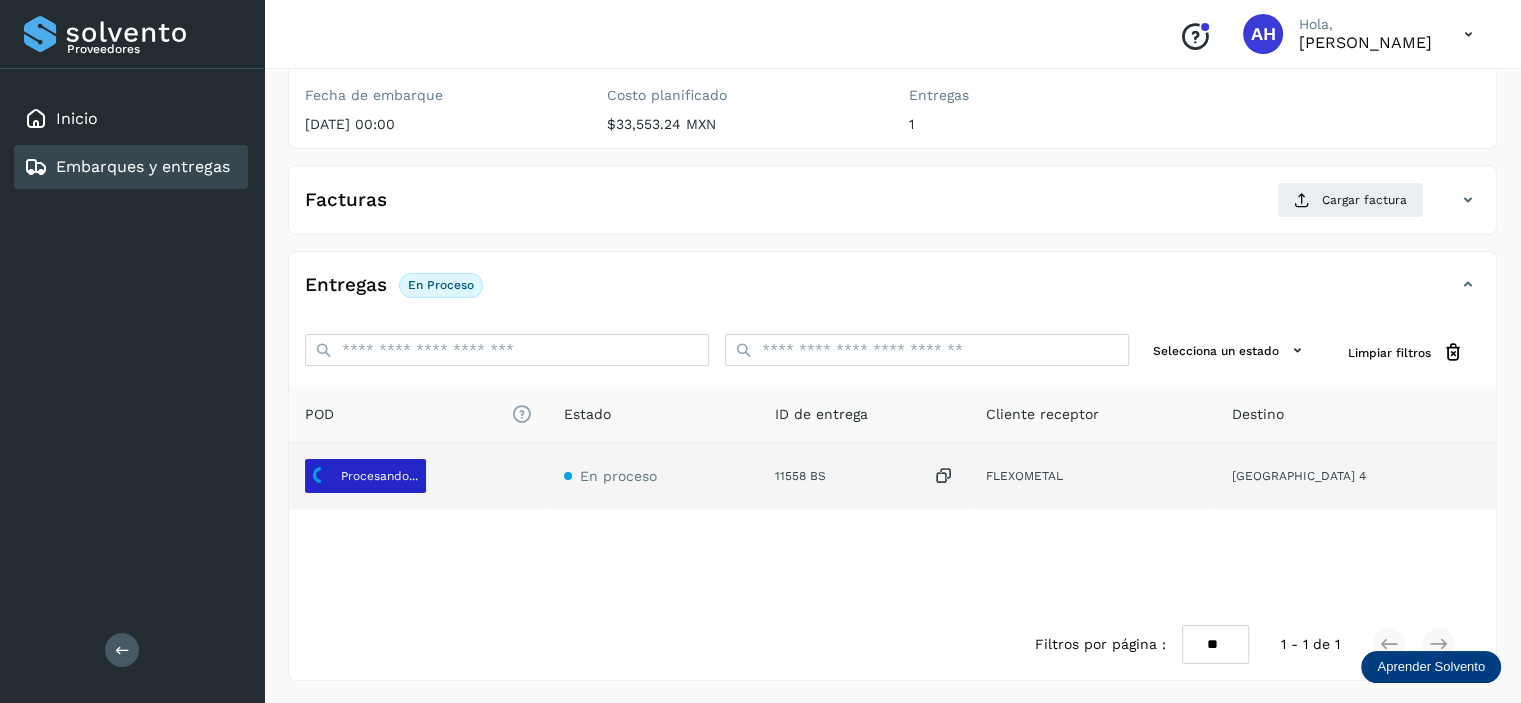 click on "Procesando..." at bounding box center [379, 476] 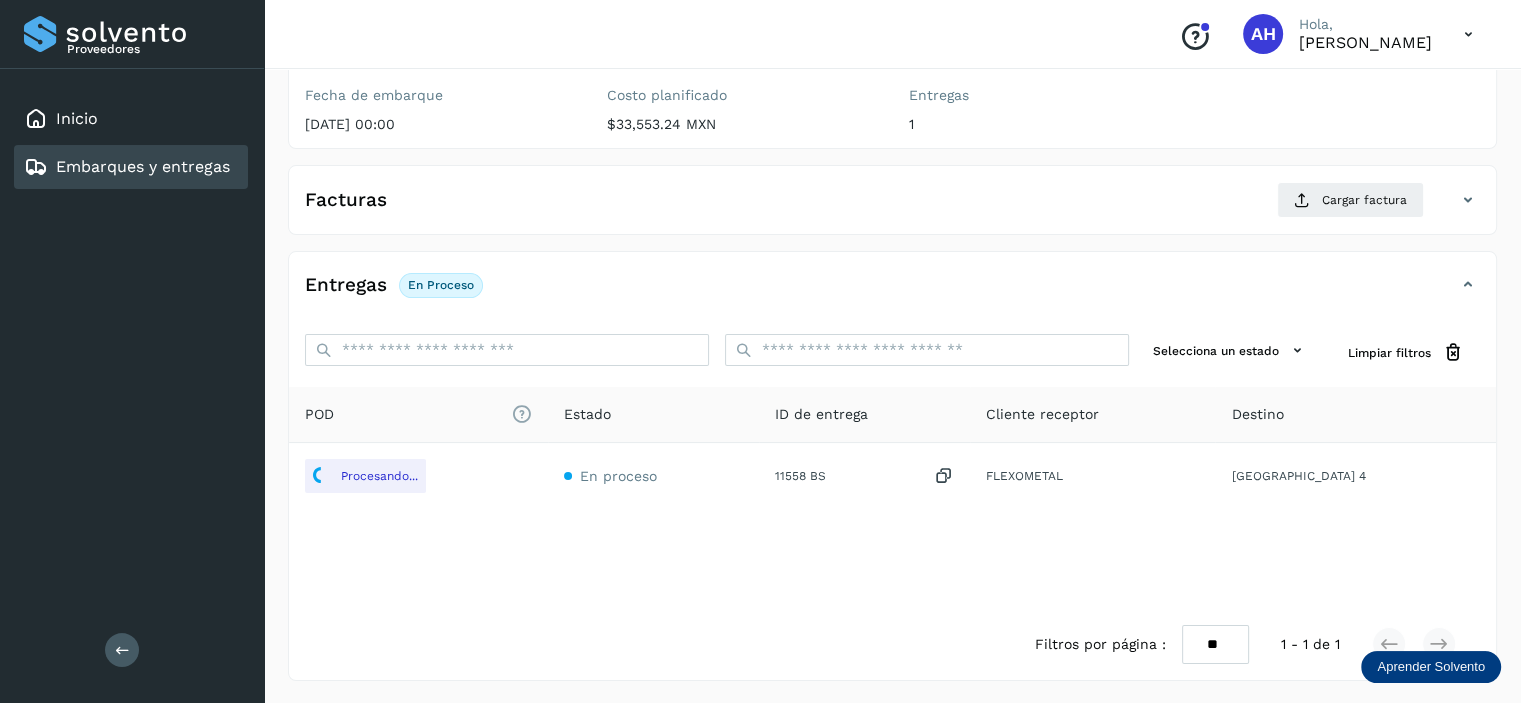 click on "POD
El tamaño máximo de archivo es de 20 Mb.
Estado ID de entrega Cliente receptor Destino Procesando... En proceso 11558 BS  FLEXOMETAL GUADALAJARA 4" 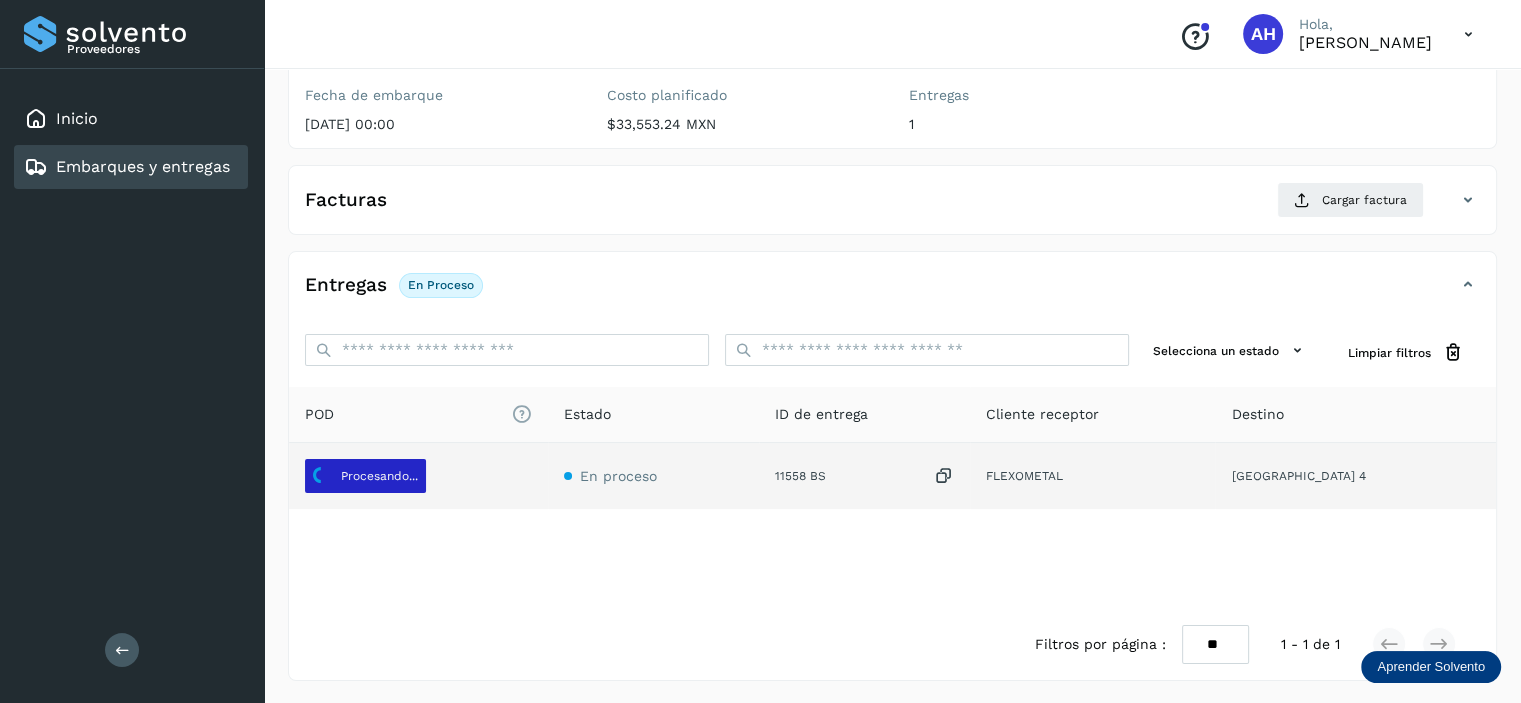 click on "Procesando..." at bounding box center (365, 476) 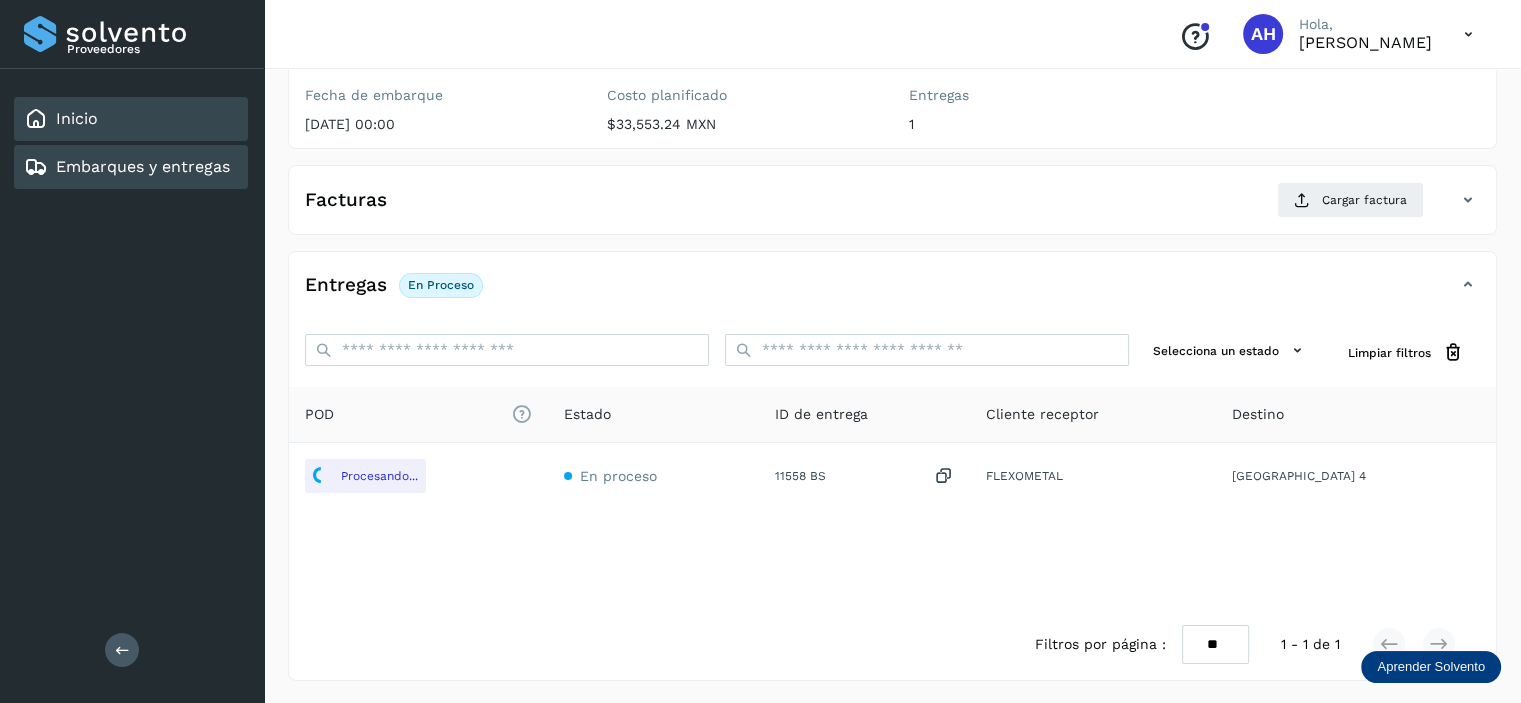 click on "Inicio" at bounding box center [61, 119] 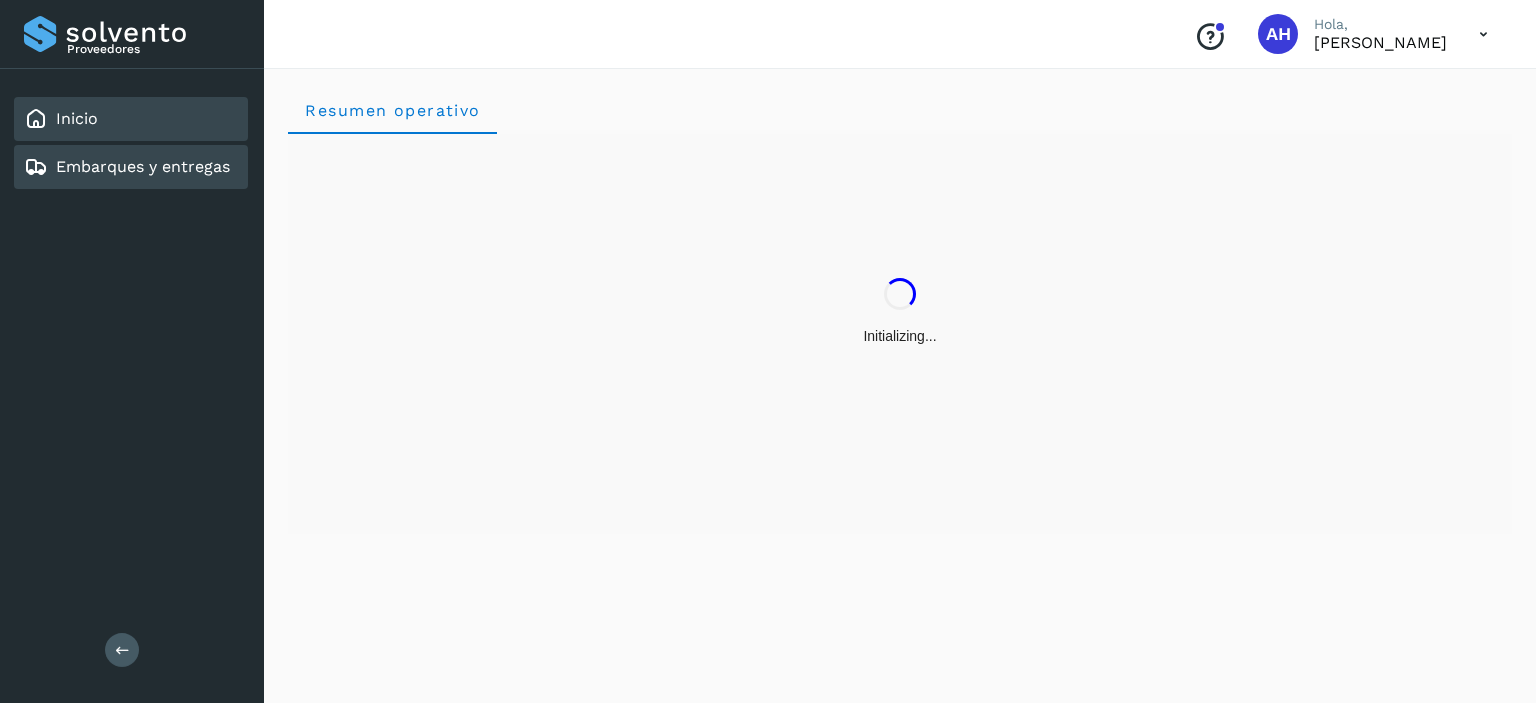 click on "Embarques y entregas" at bounding box center [143, 166] 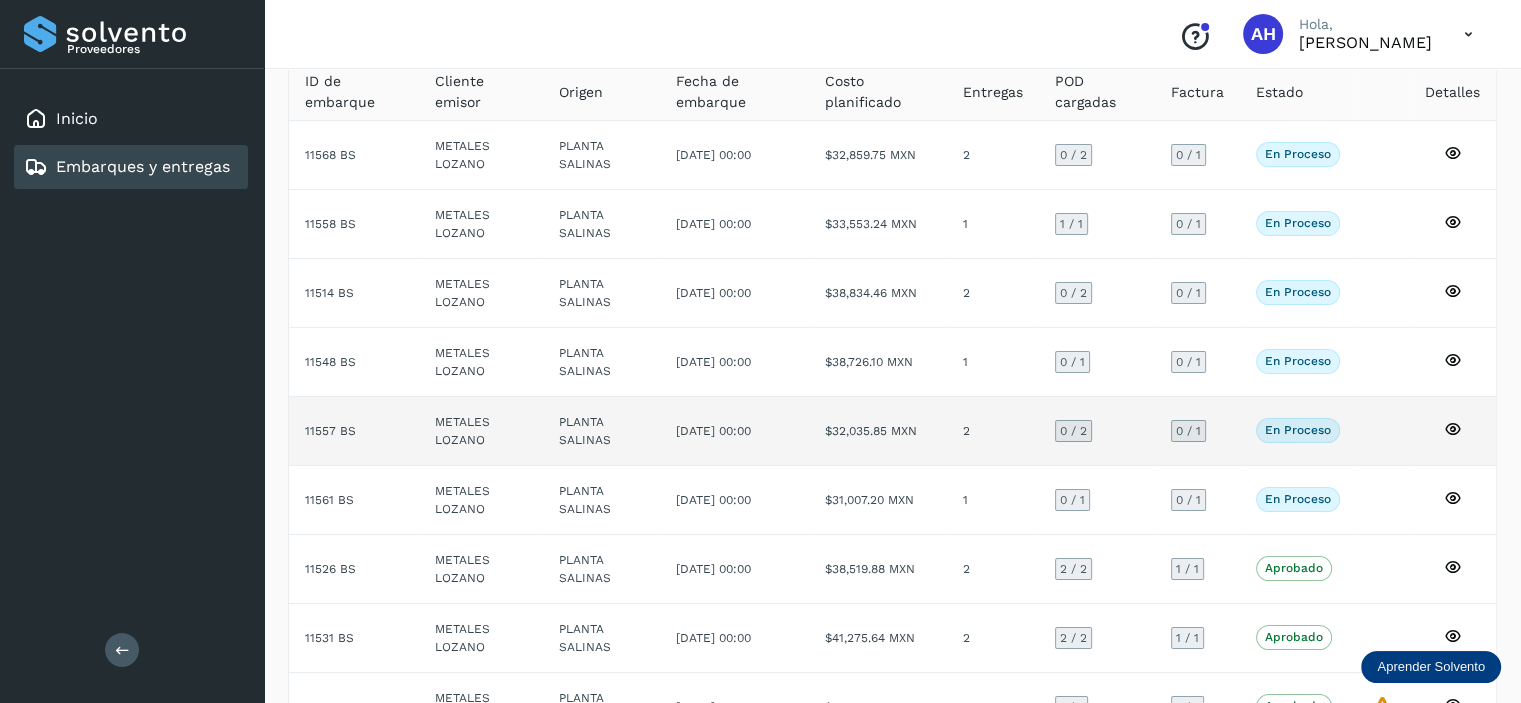 scroll, scrollTop: 36, scrollLeft: 0, axis: vertical 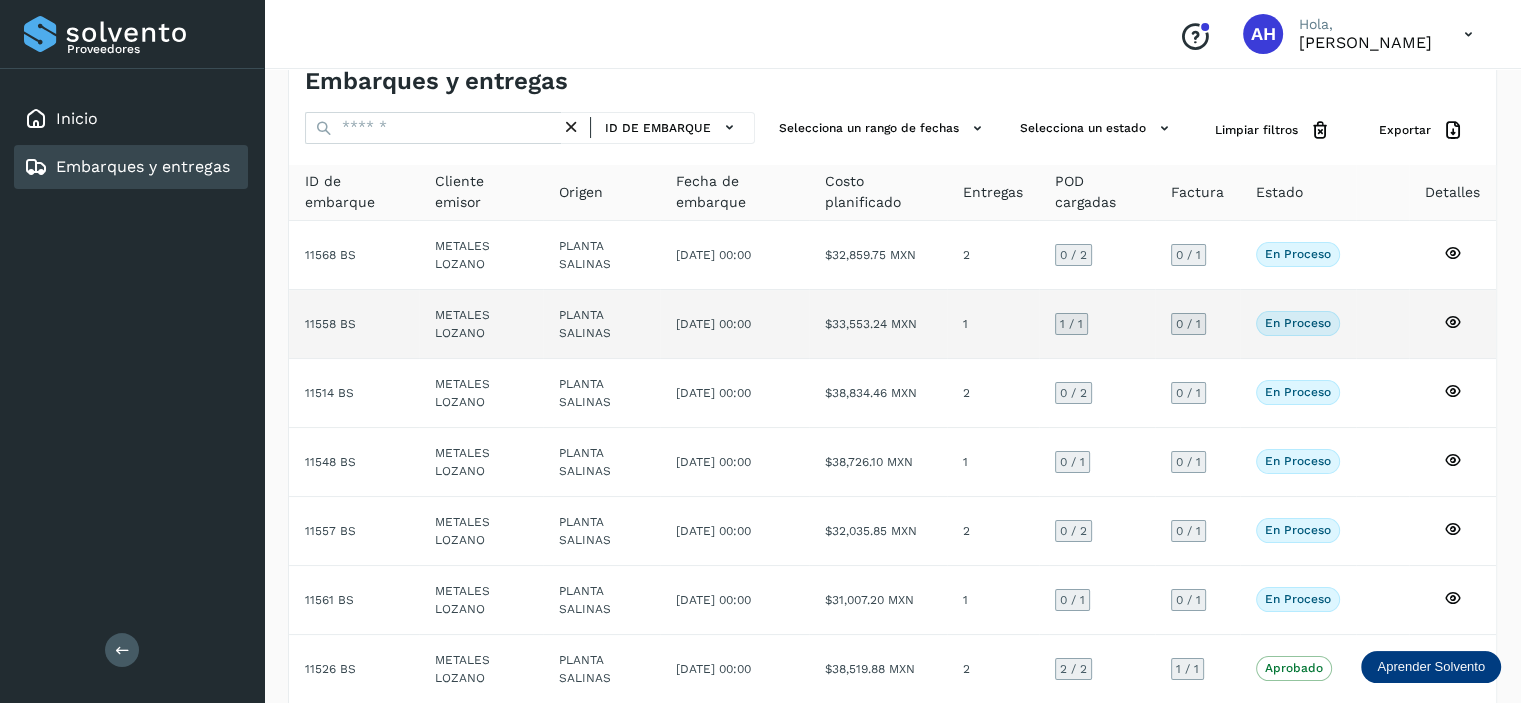 click on "11558 BS" 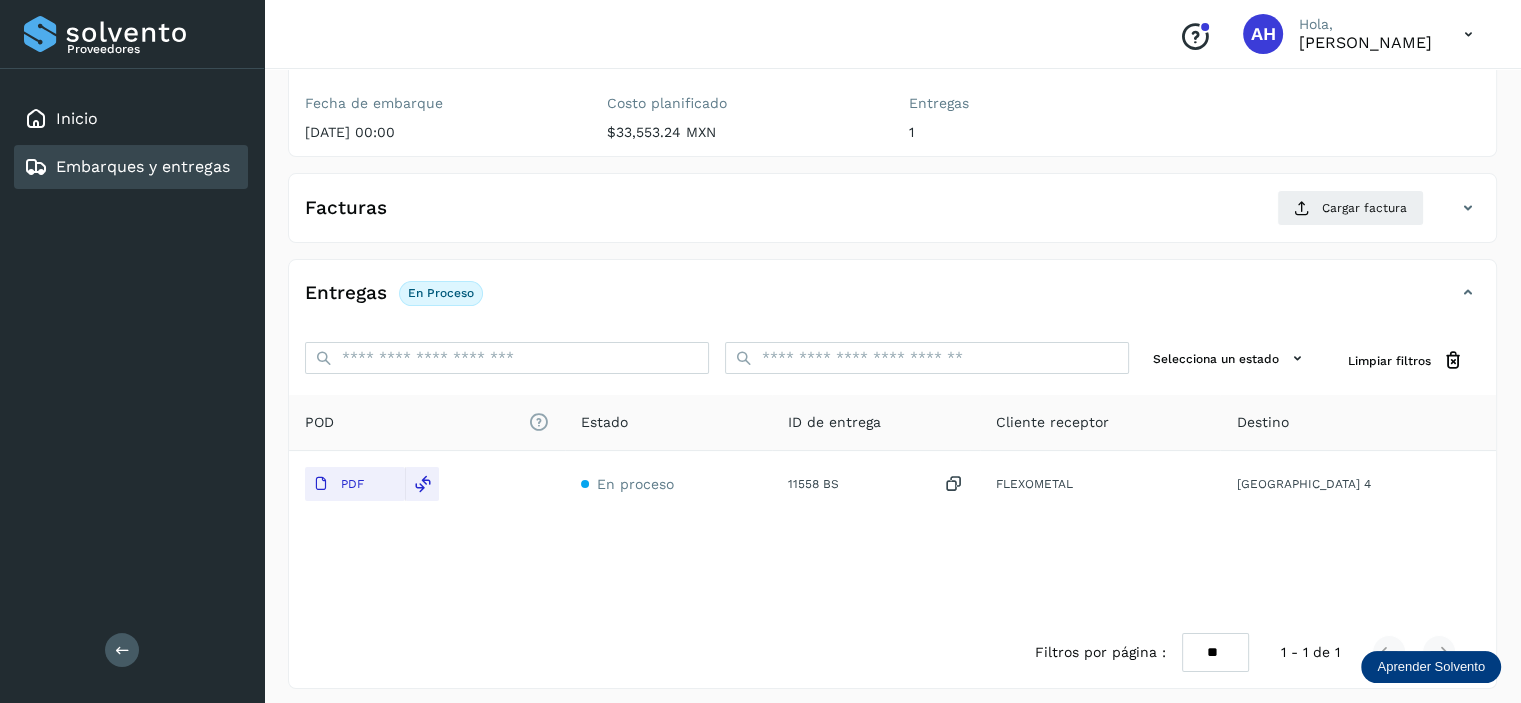 scroll, scrollTop: 244, scrollLeft: 0, axis: vertical 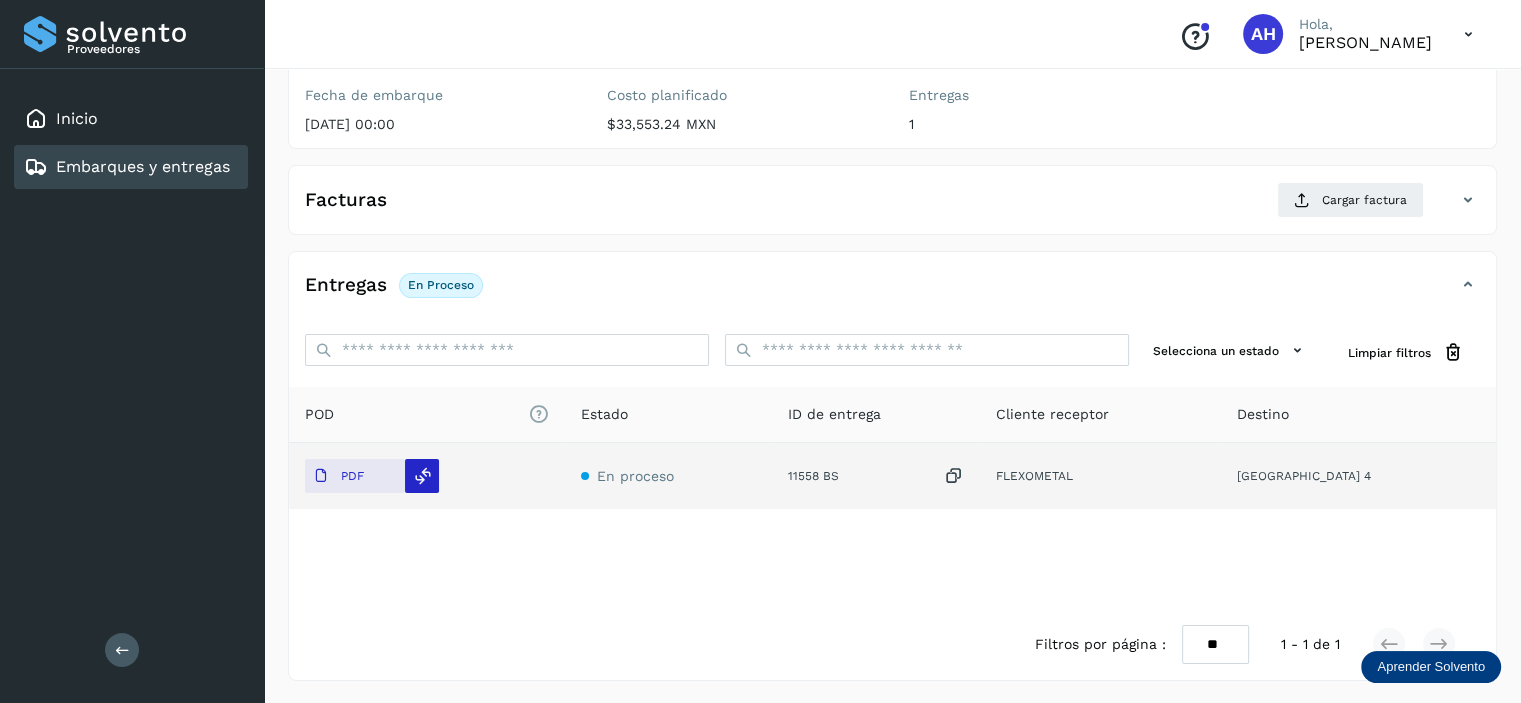click at bounding box center (423, 476) 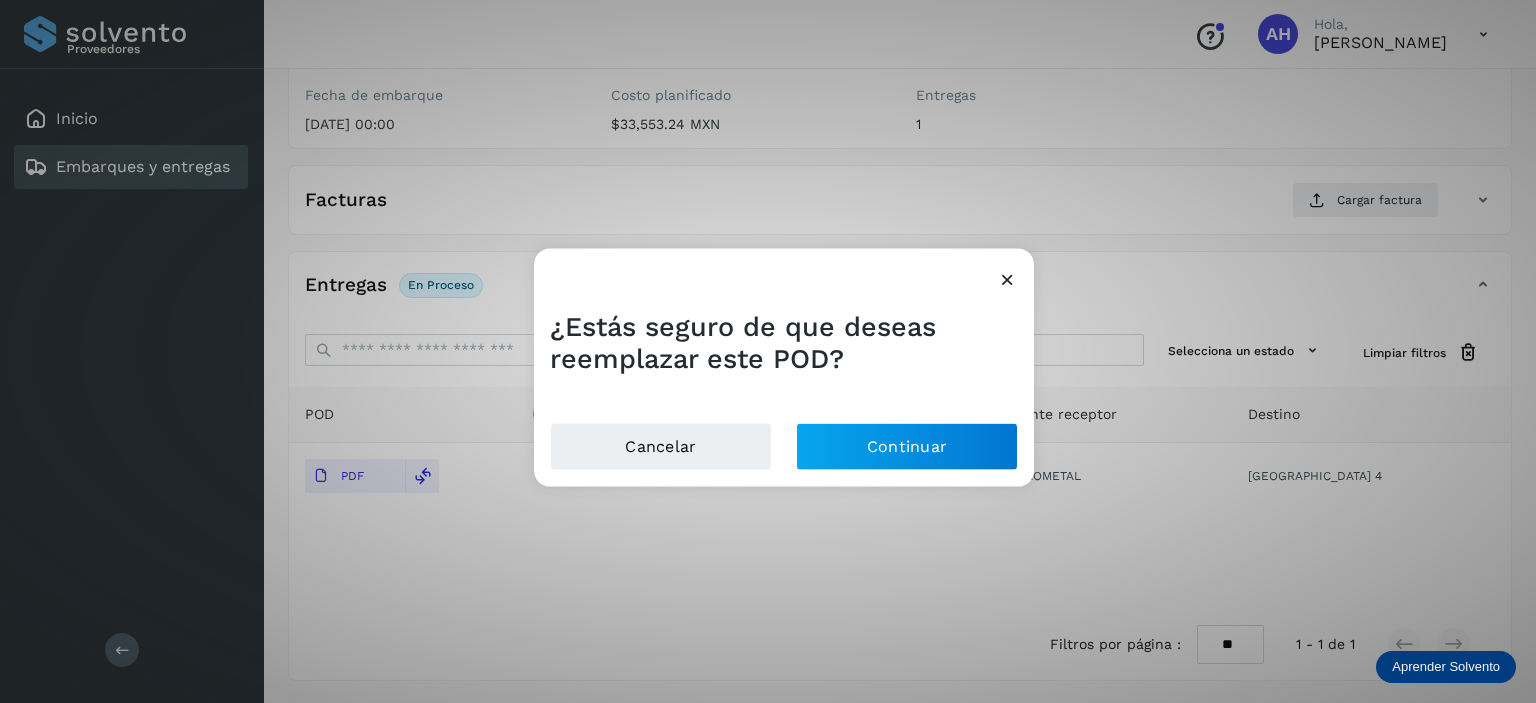 click on "¿Estás seguro de que deseas reemplazar este POD? Cancelar Continuar" 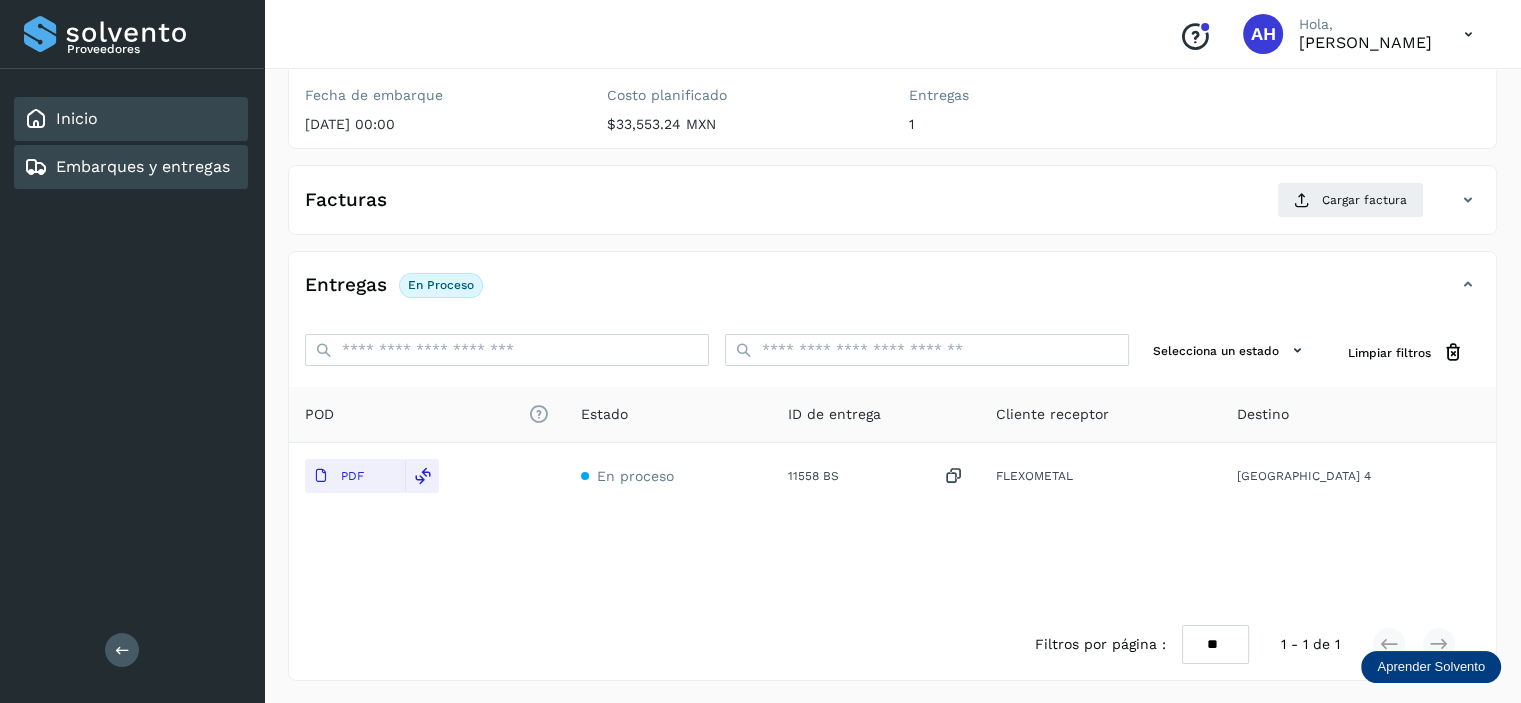 click on "Inicio" at bounding box center [77, 118] 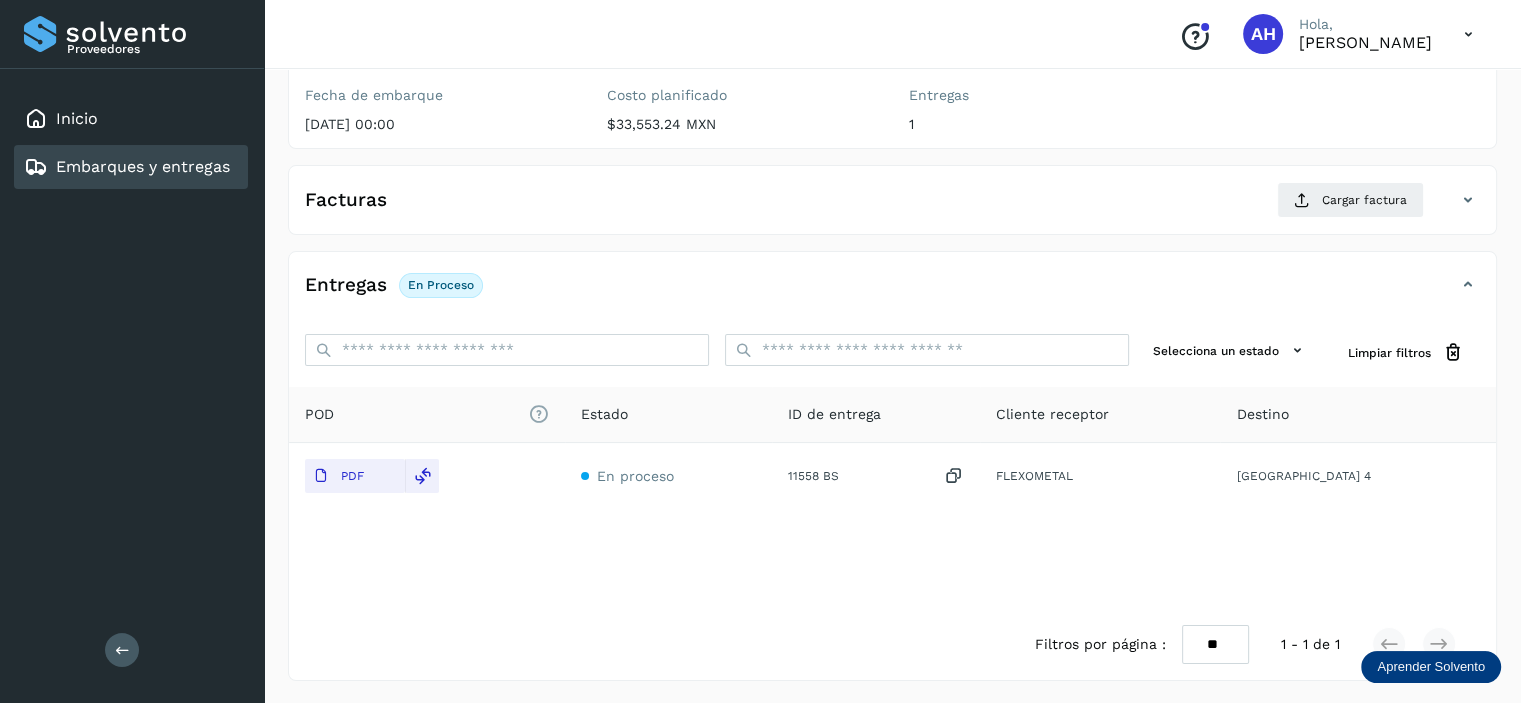 scroll, scrollTop: 0, scrollLeft: 0, axis: both 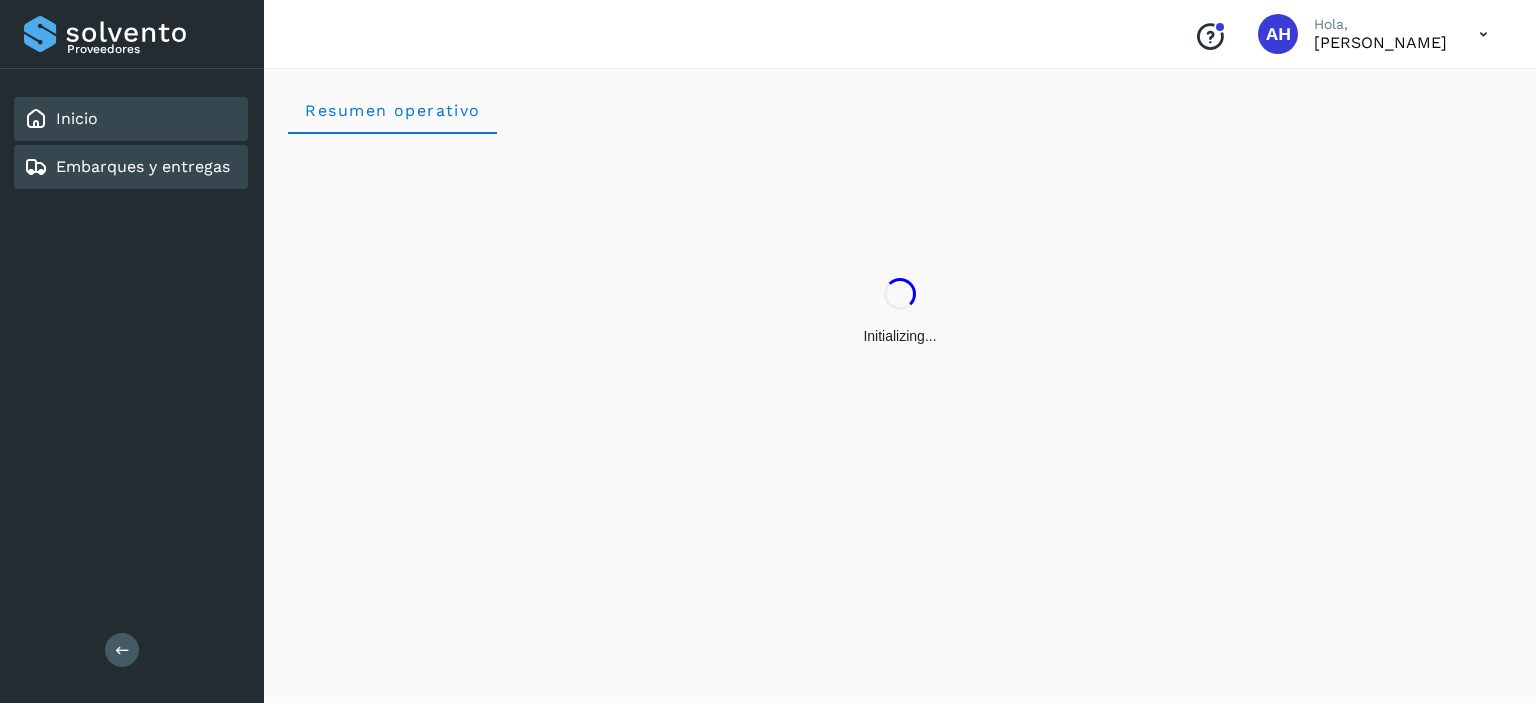 click on "Embarques y entregas" at bounding box center [143, 166] 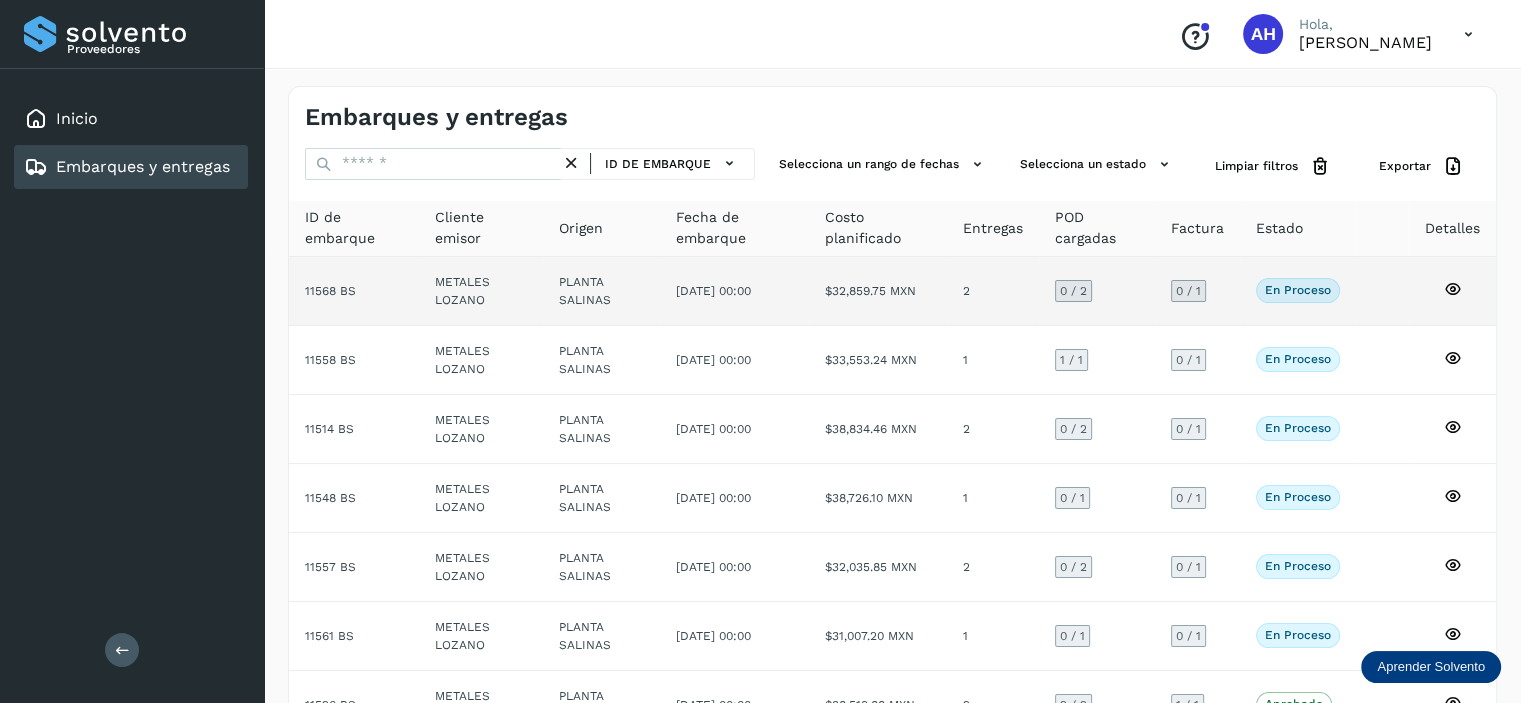 click on "11568 BS" 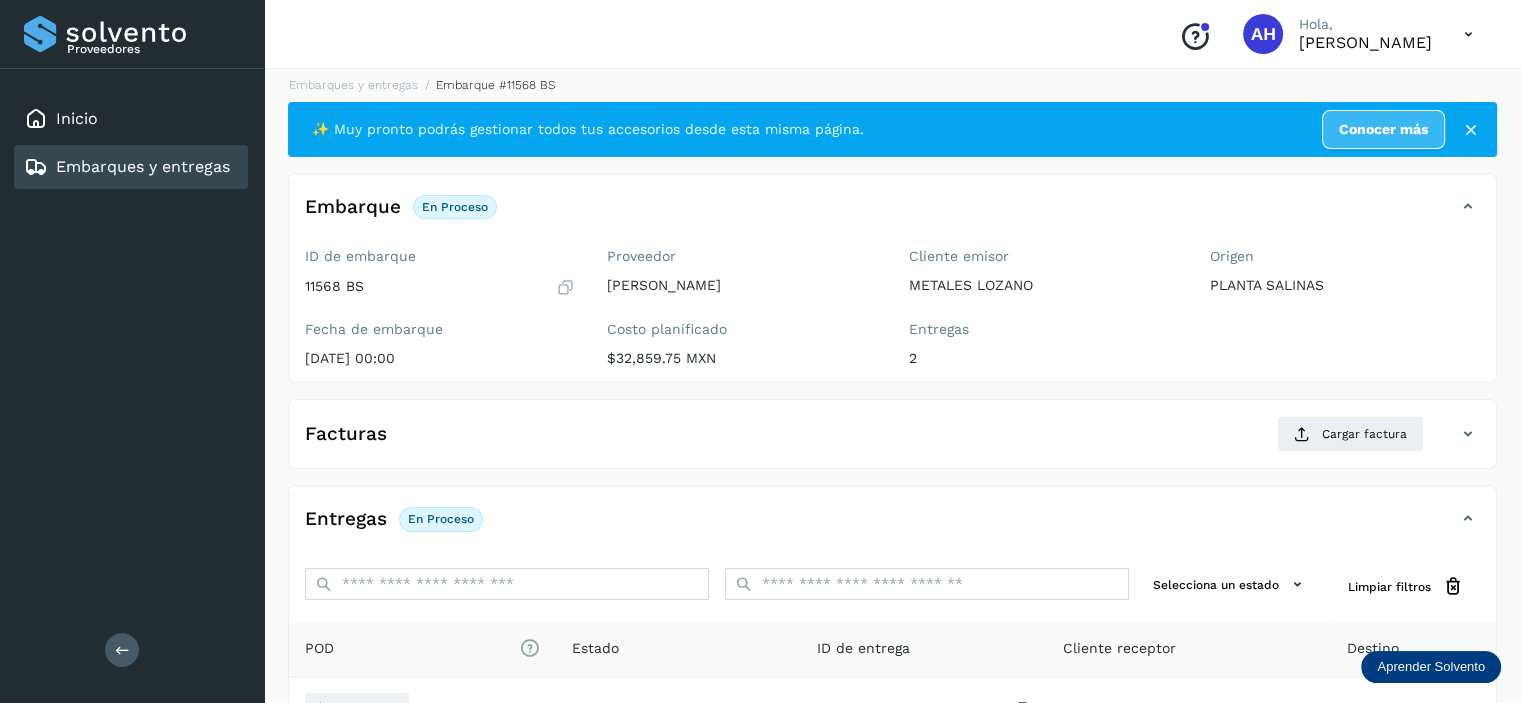 scroll, scrollTop: 0, scrollLeft: 0, axis: both 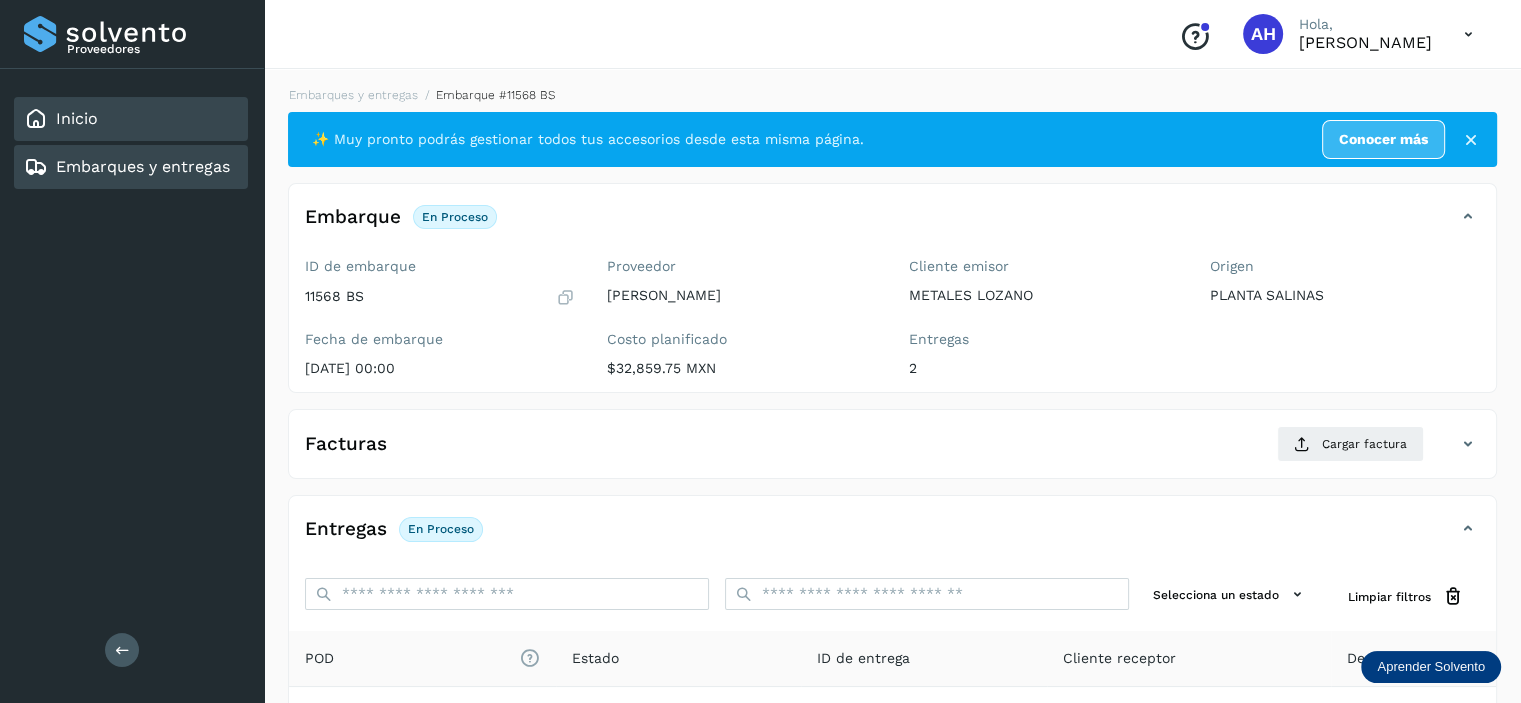 click on "Inicio" at bounding box center [77, 118] 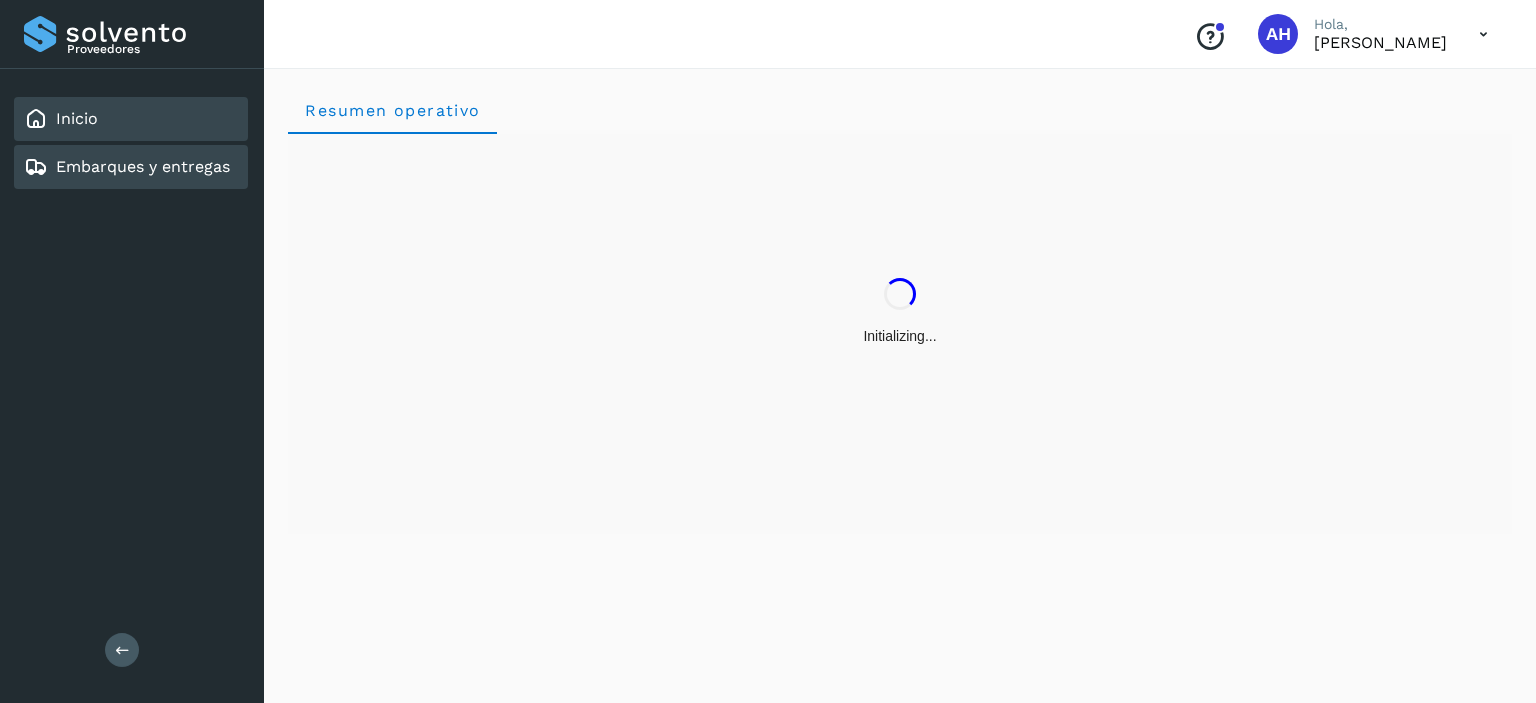 click on "Embarques y entregas" at bounding box center (143, 166) 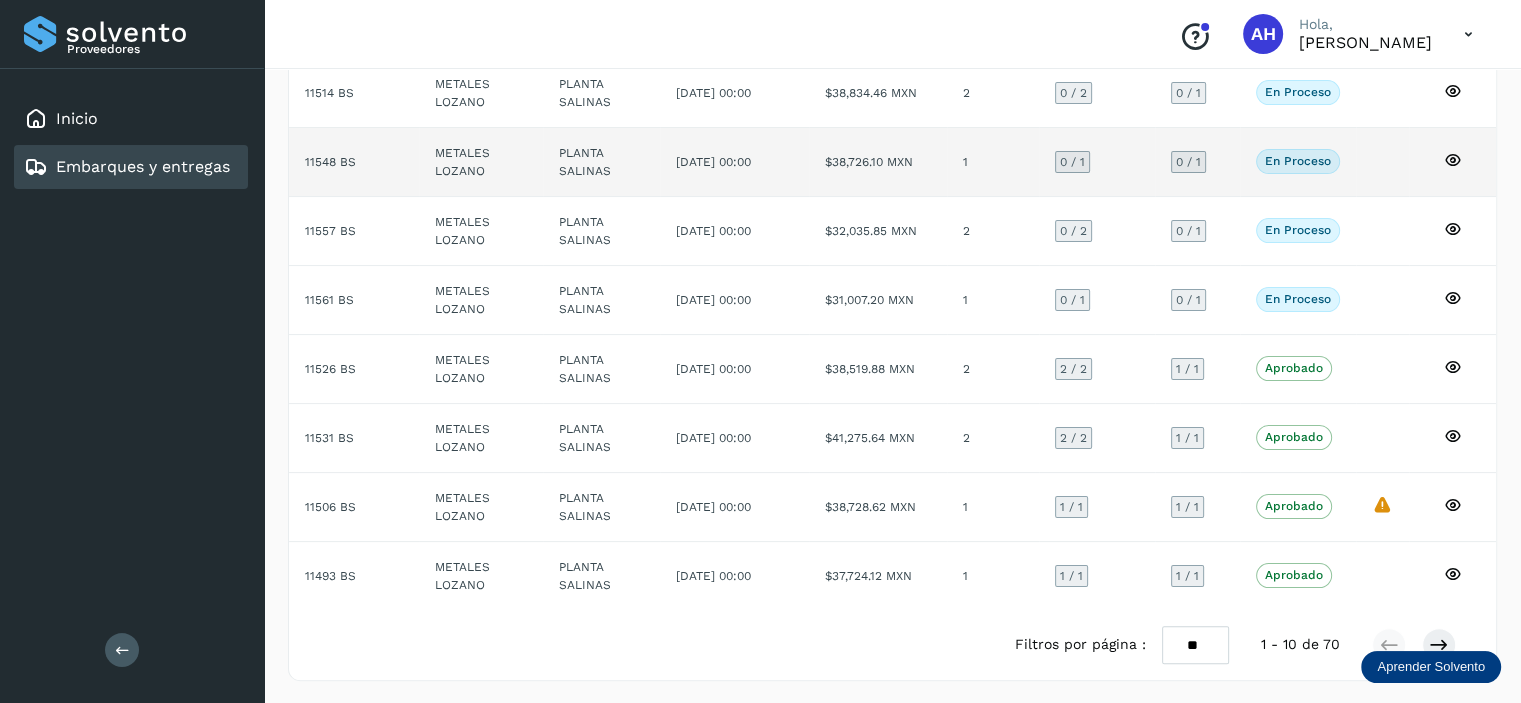 scroll, scrollTop: 136, scrollLeft: 0, axis: vertical 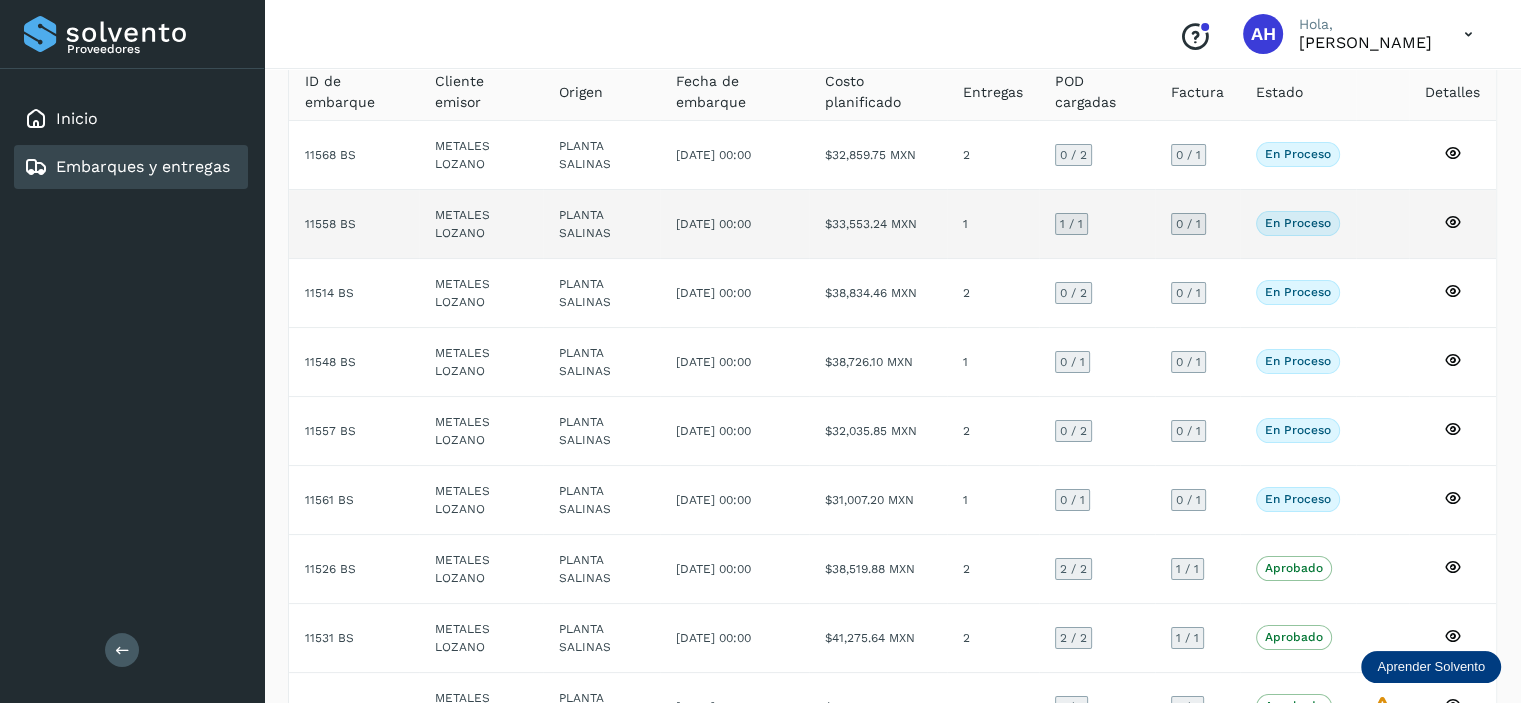 click on "11558 BS" 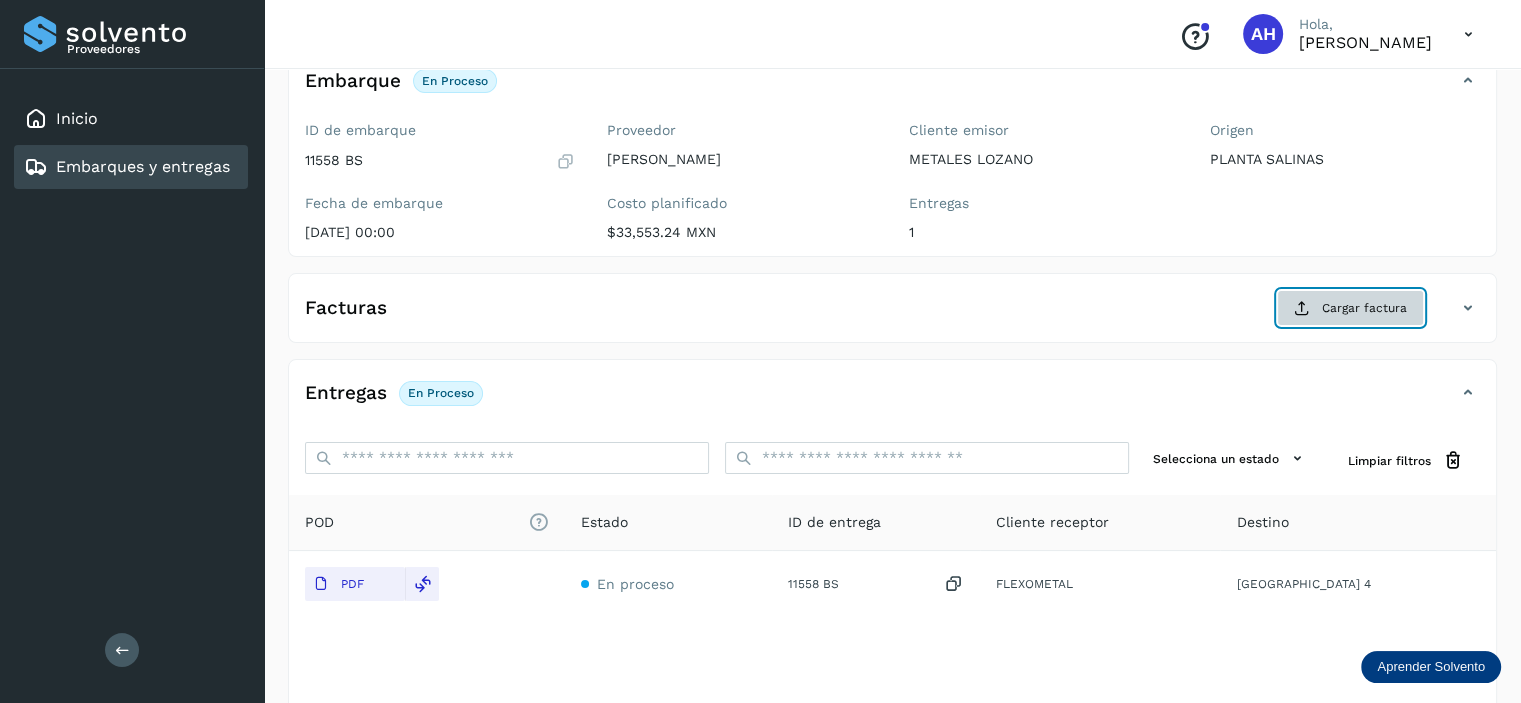 click at bounding box center [1302, 308] 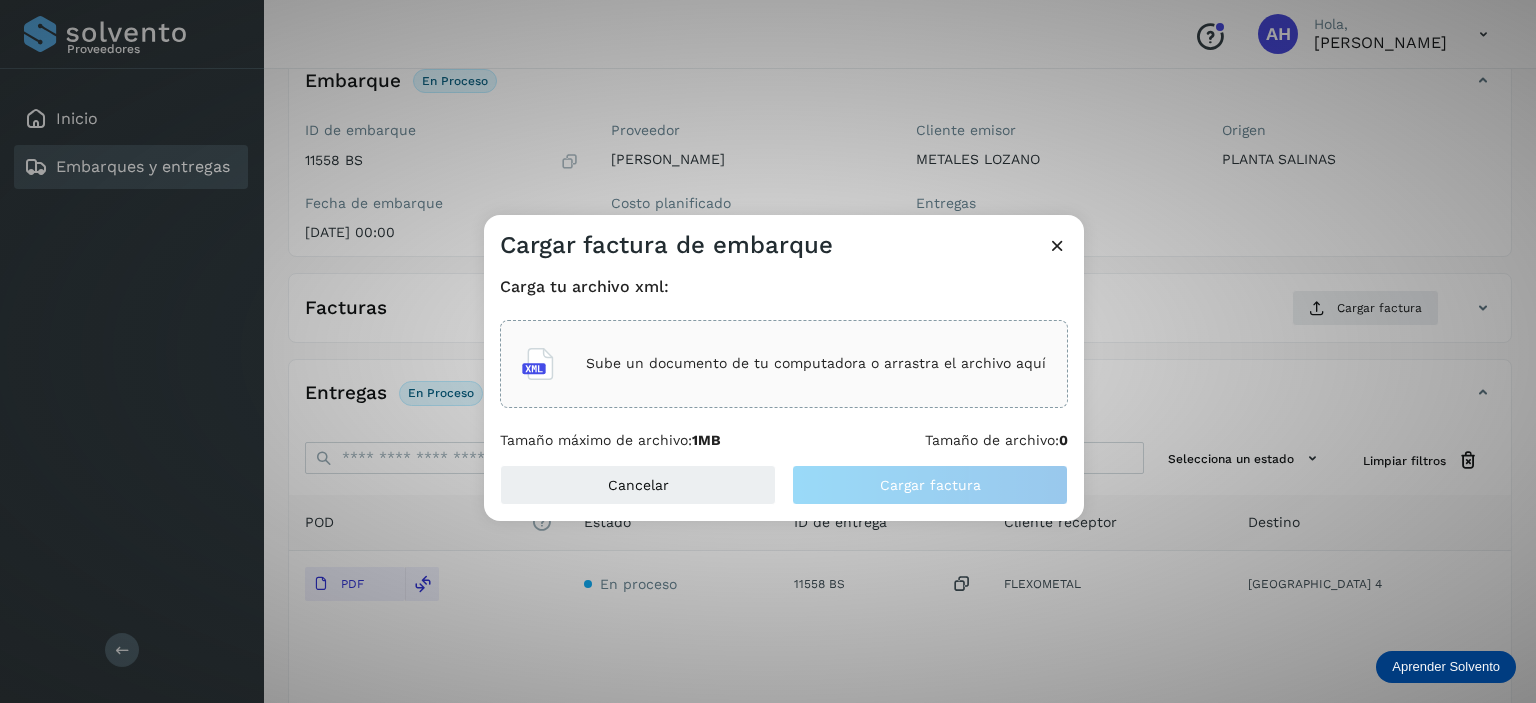 click on "Sube un documento de tu computadora o arrastra el archivo aquí" at bounding box center (816, 363) 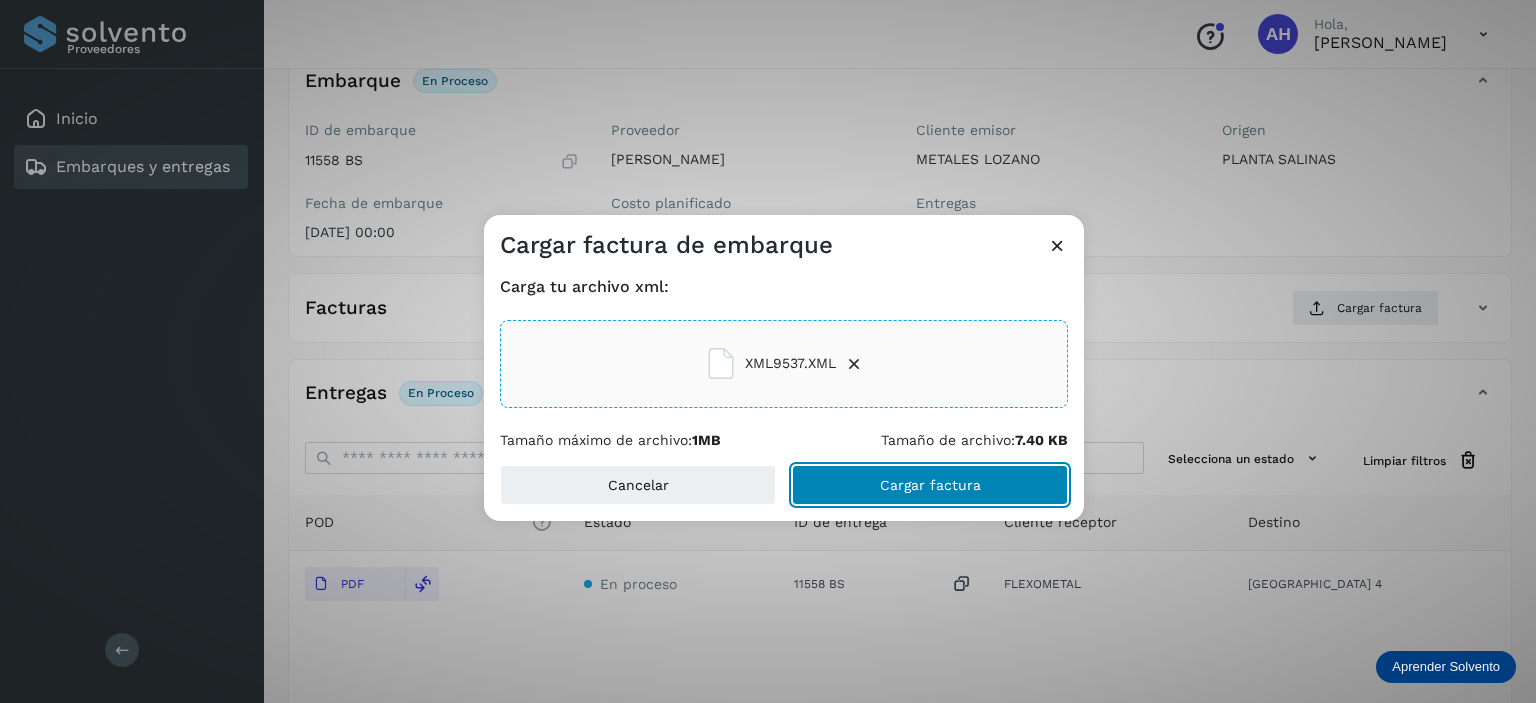 click on "Cargar factura" 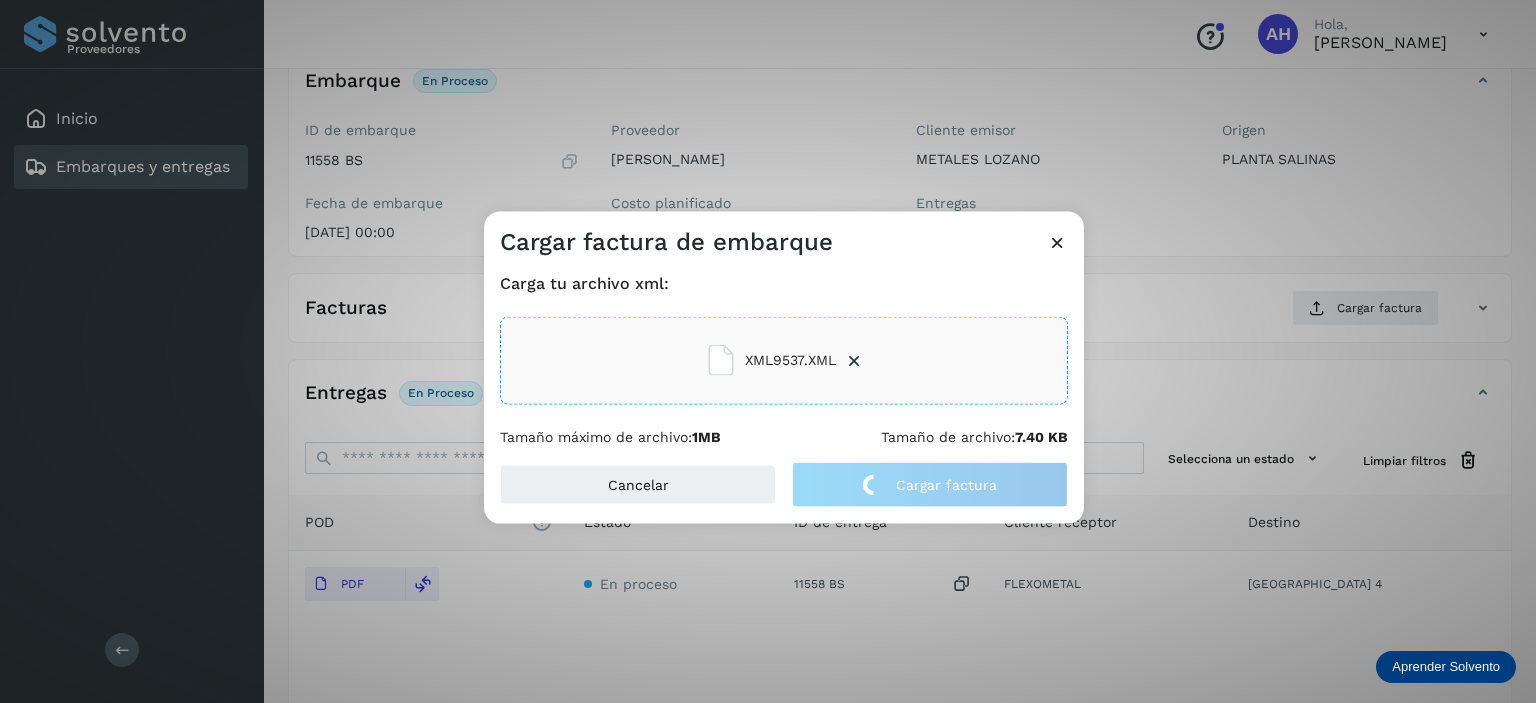 click on "Cargar factura de embarque Carga tu archivo xml: XML9537.XML Tamaño máximo de archivo:  1MB Tamaño de archivo:  7.40 KB Cancelar Cargar factura" 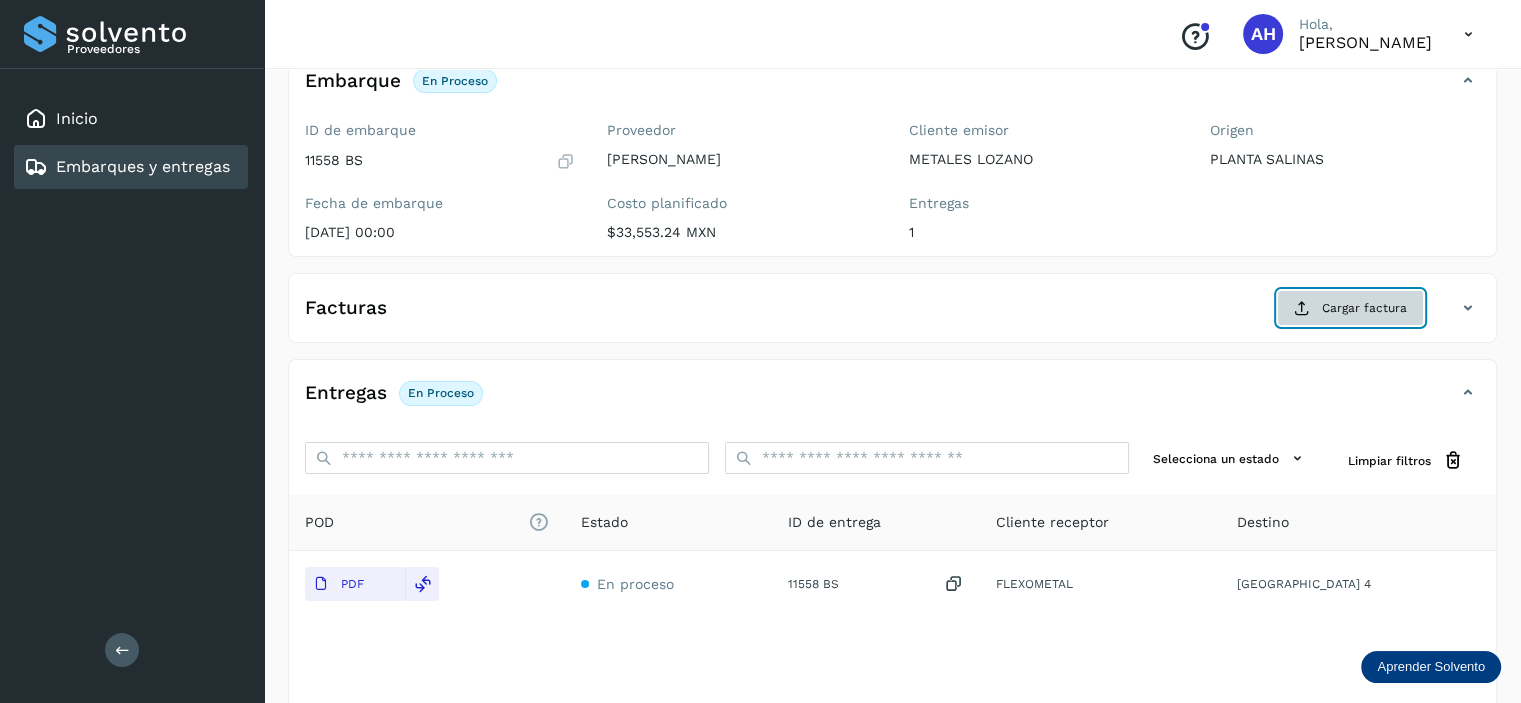 click on "Cargar factura" at bounding box center [1350, 308] 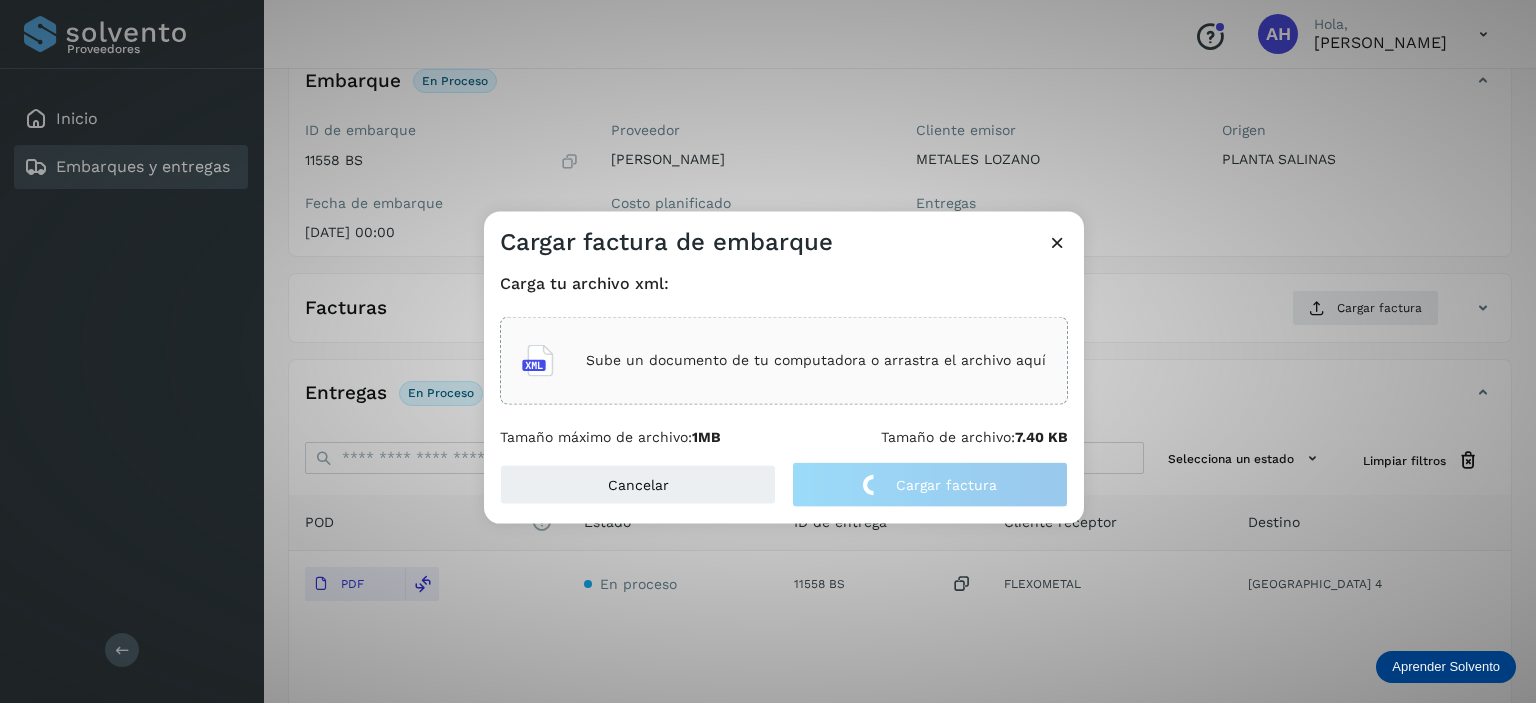 click at bounding box center (1057, 241) 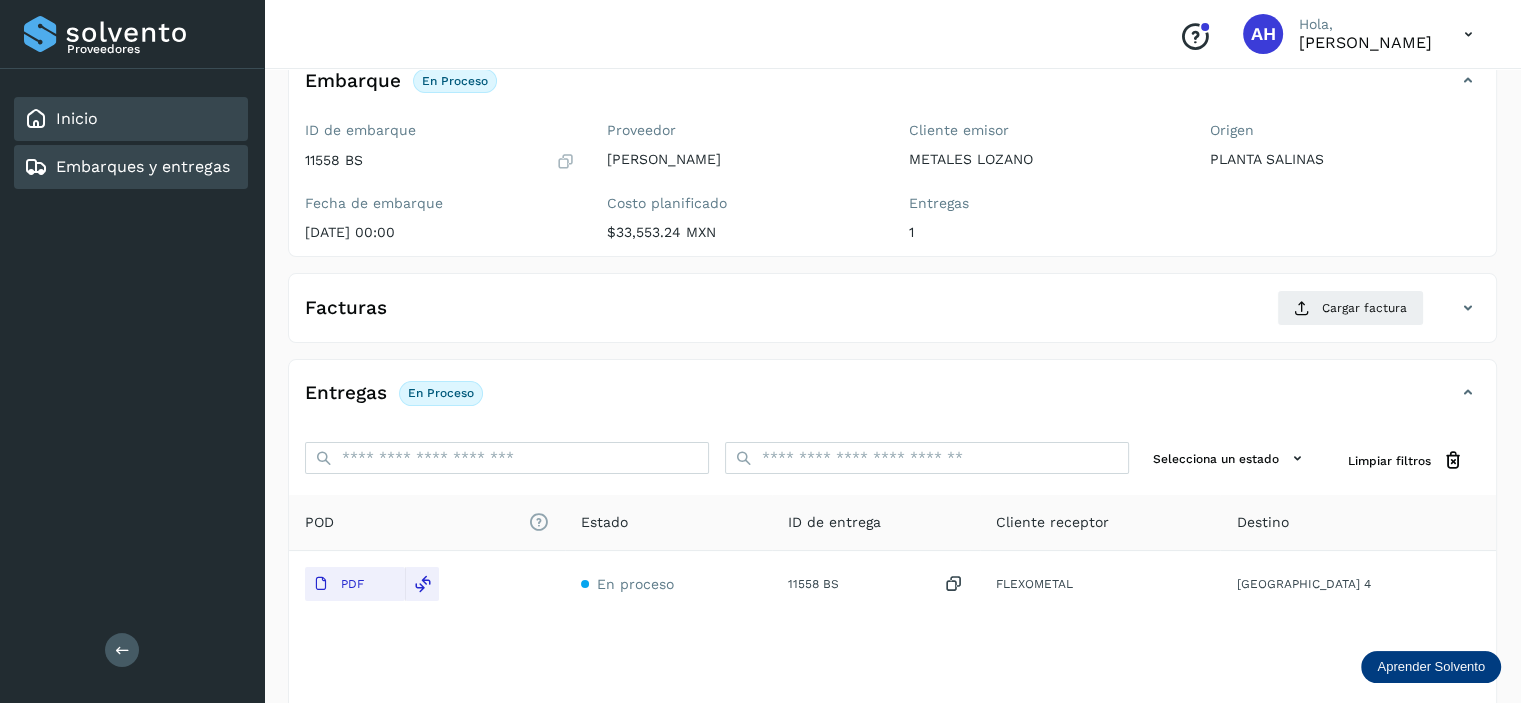 click on "Inicio" 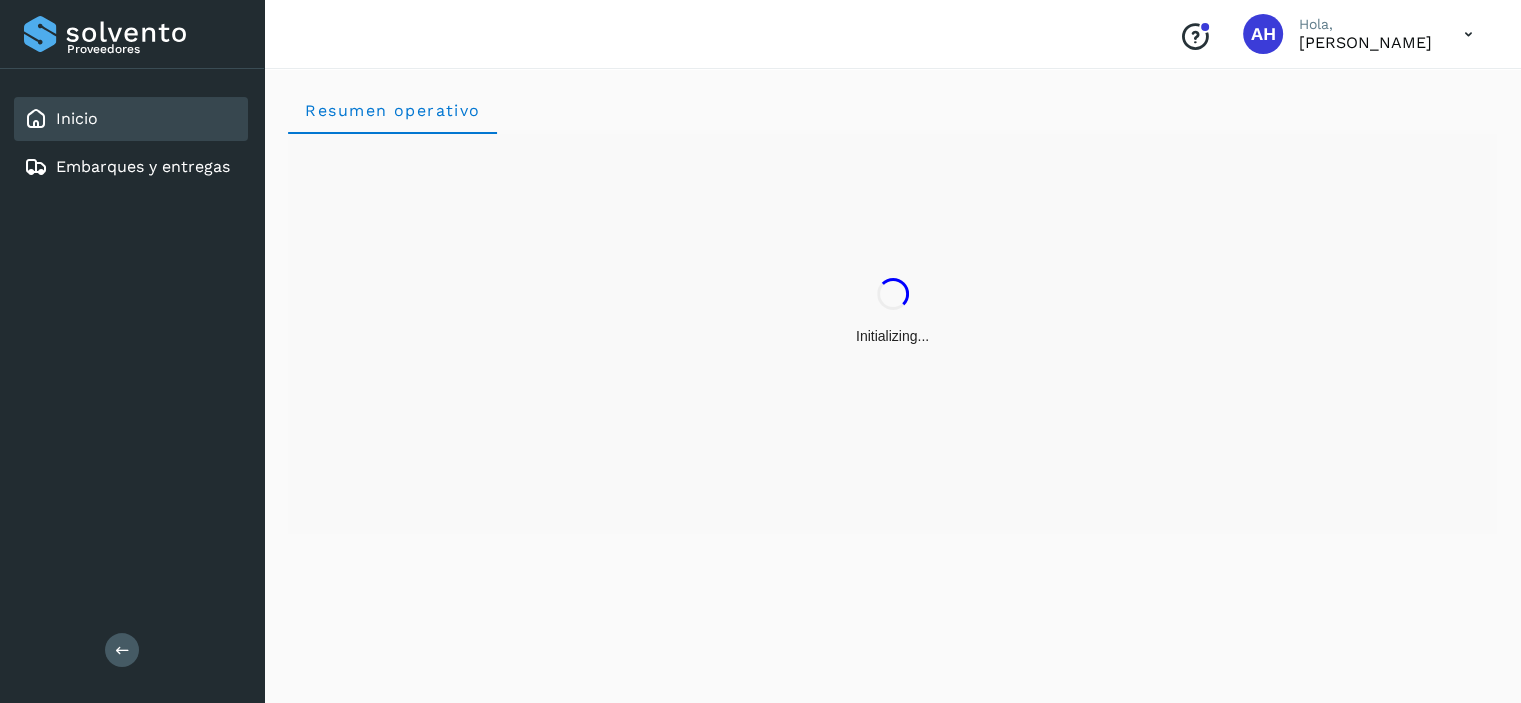 scroll, scrollTop: 0, scrollLeft: 0, axis: both 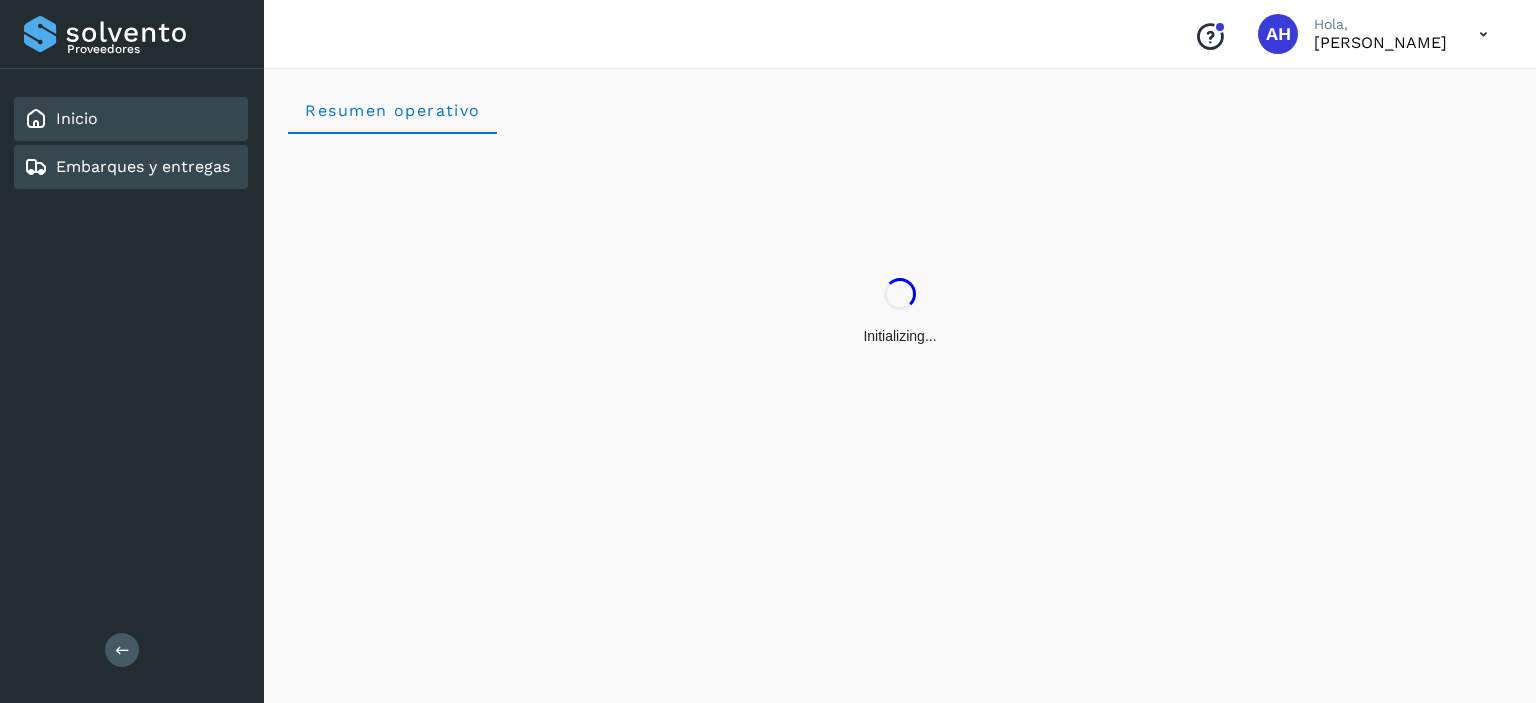 click on "Embarques y entregas" at bounding box center [143, 166] 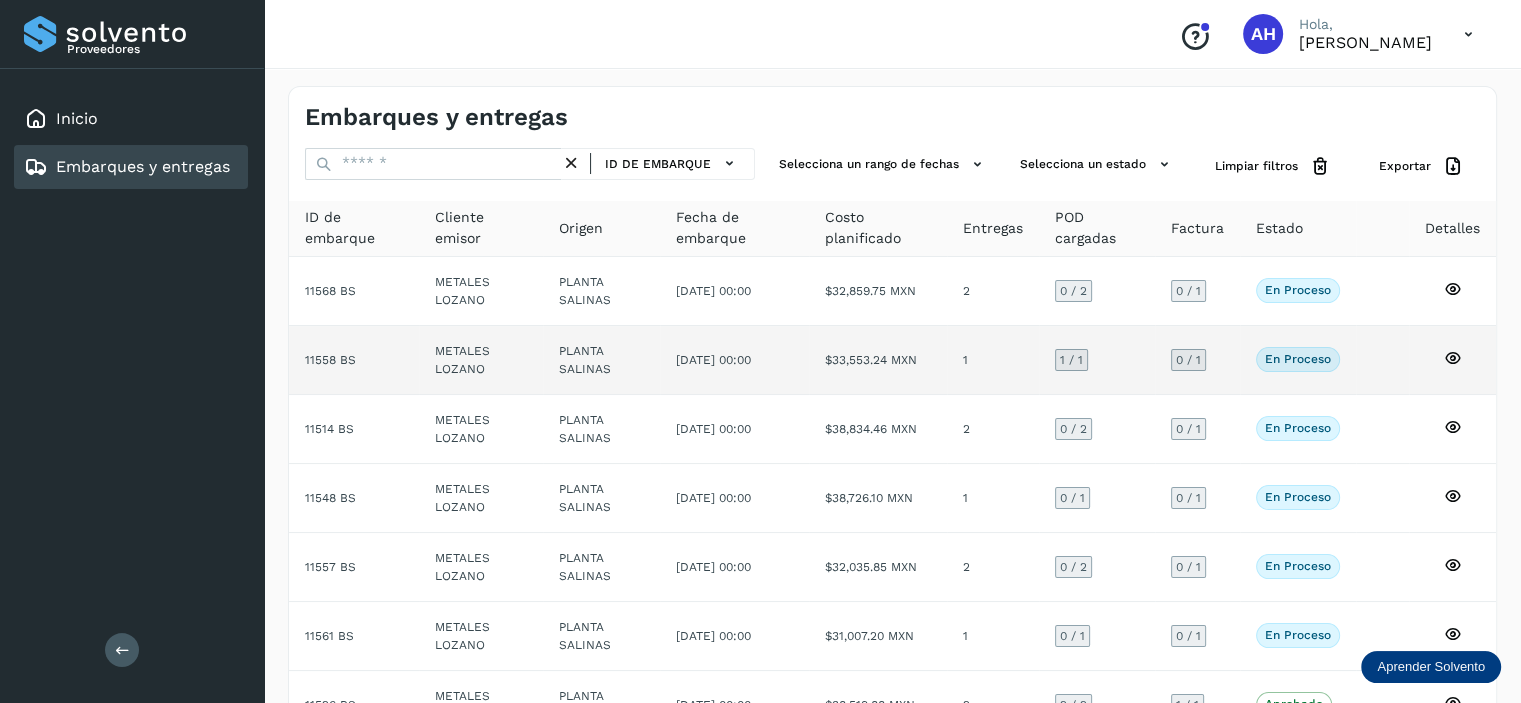 click on "11558 BS" 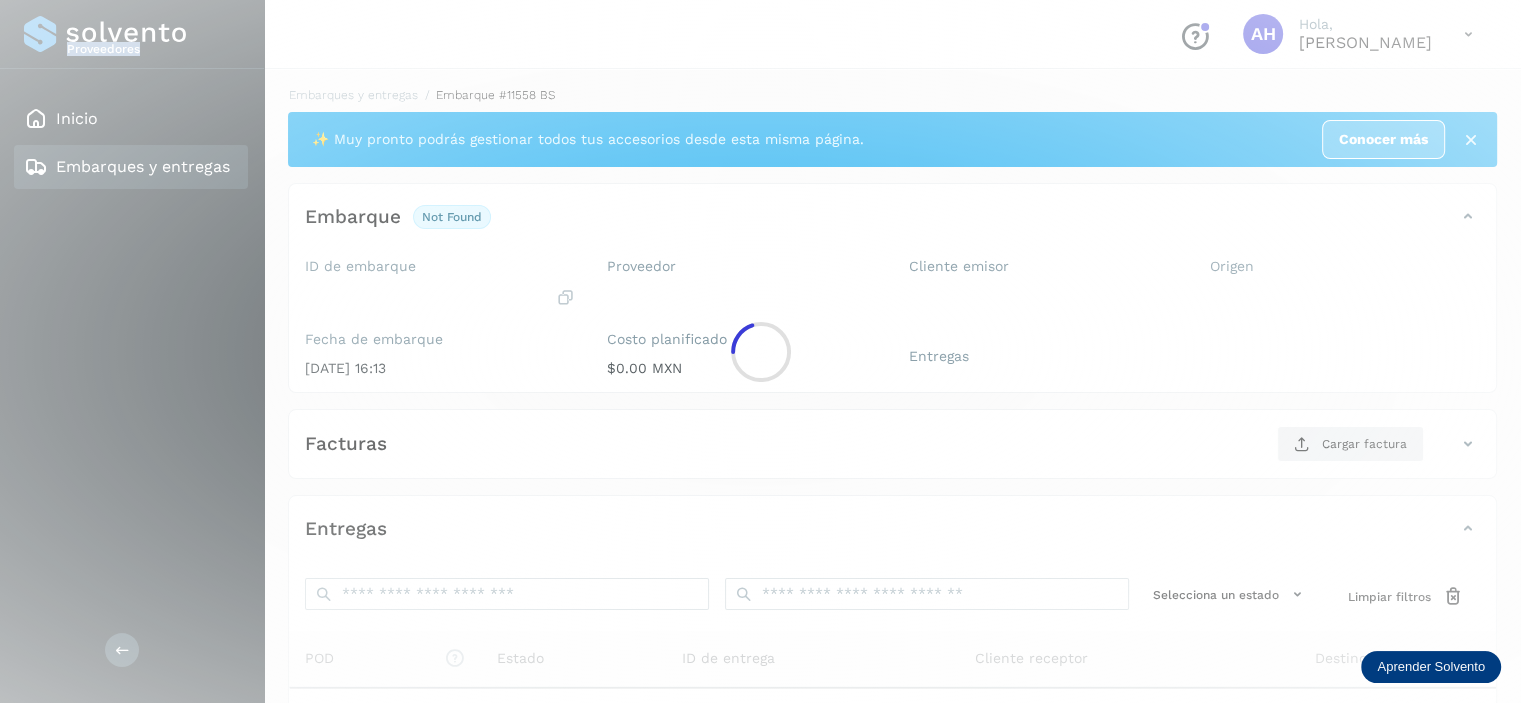 click 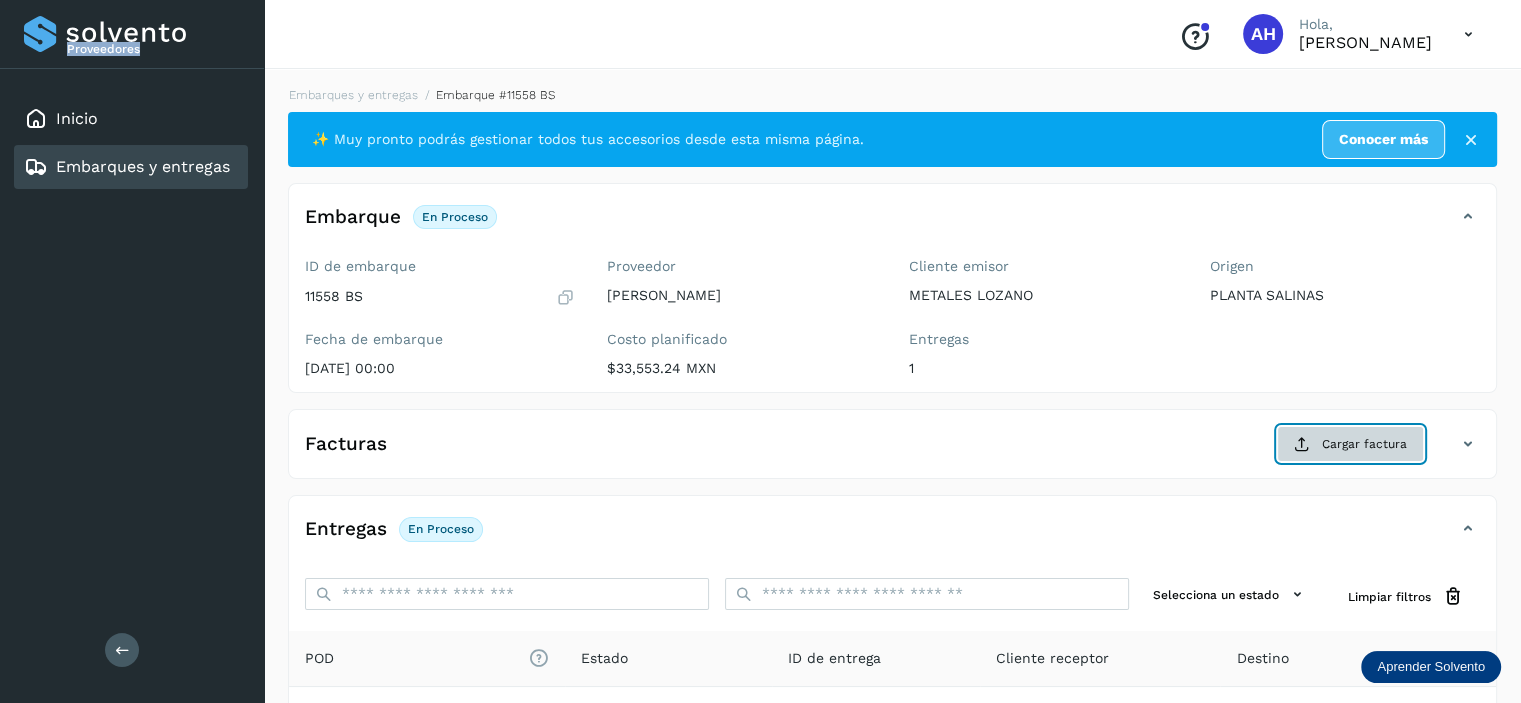 click on "Cargar factura" 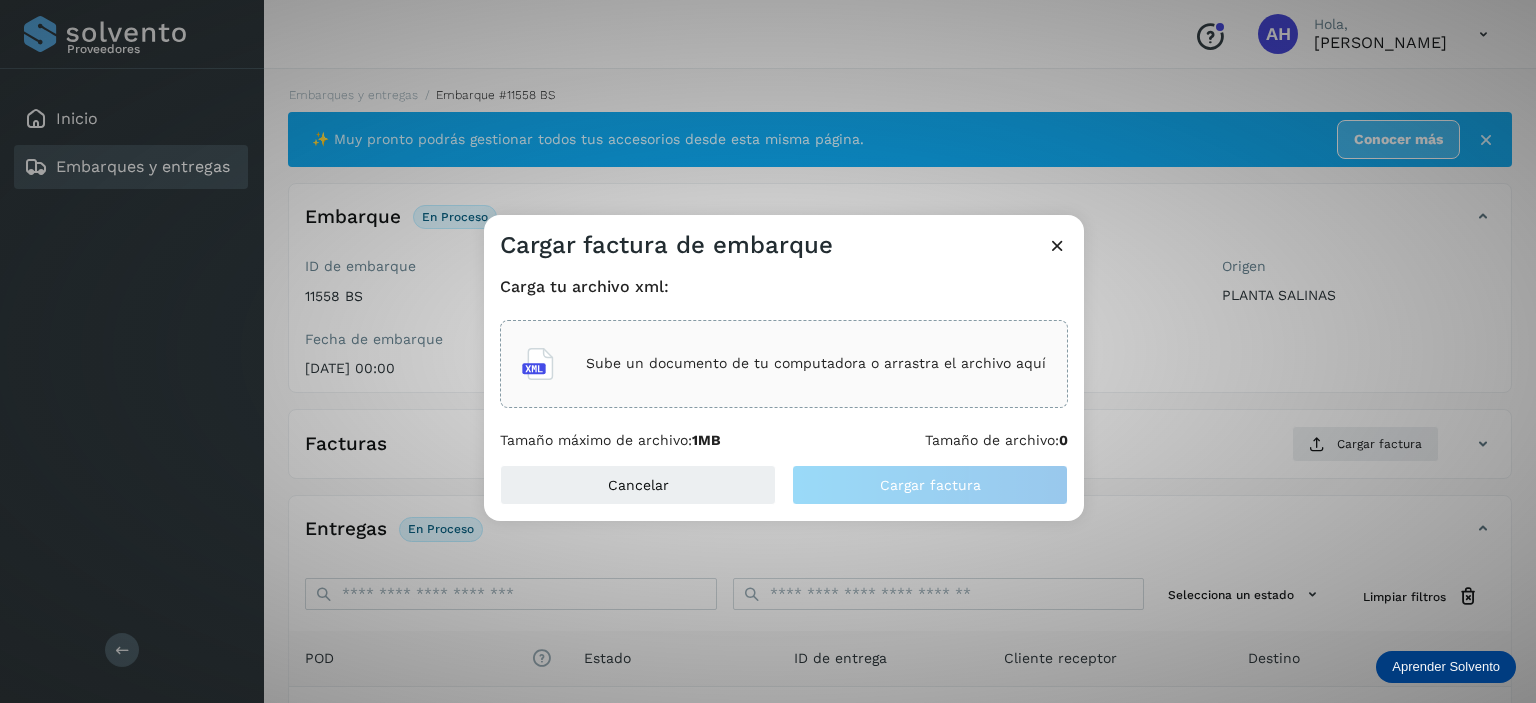 click on "Sube un documento de tu computadora o arrastra el archivo aquí" at bounding box center (816, 363) 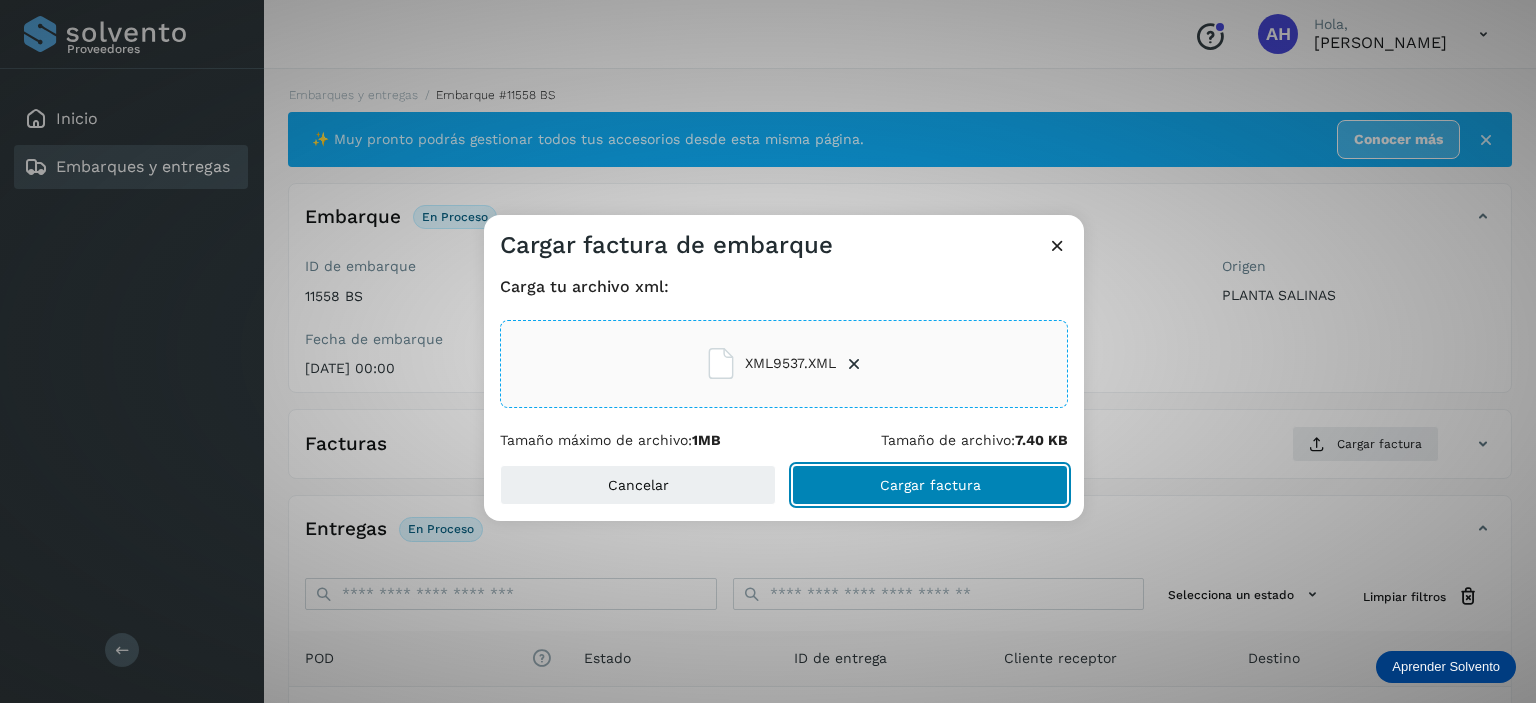 click on "Cargar factura" 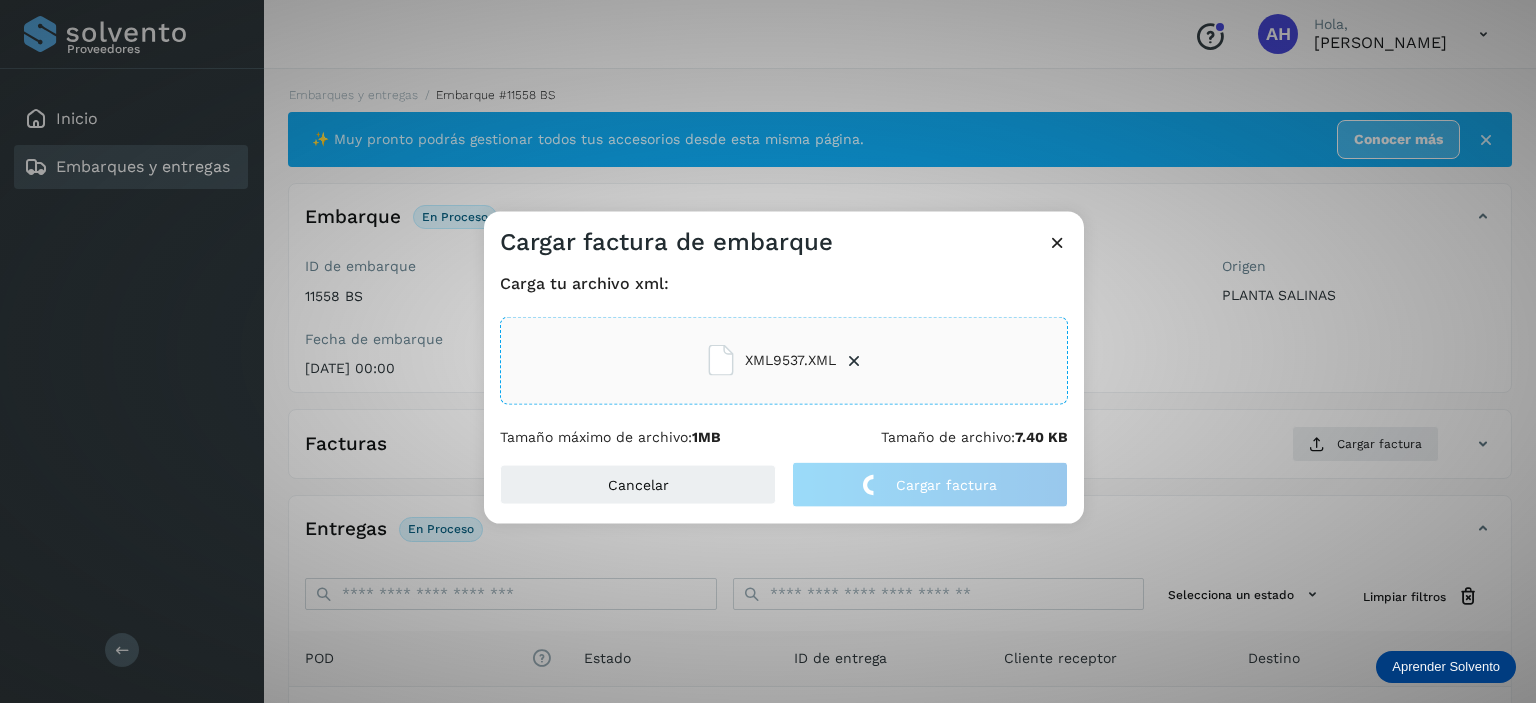click at bounding box center [1057, 241] 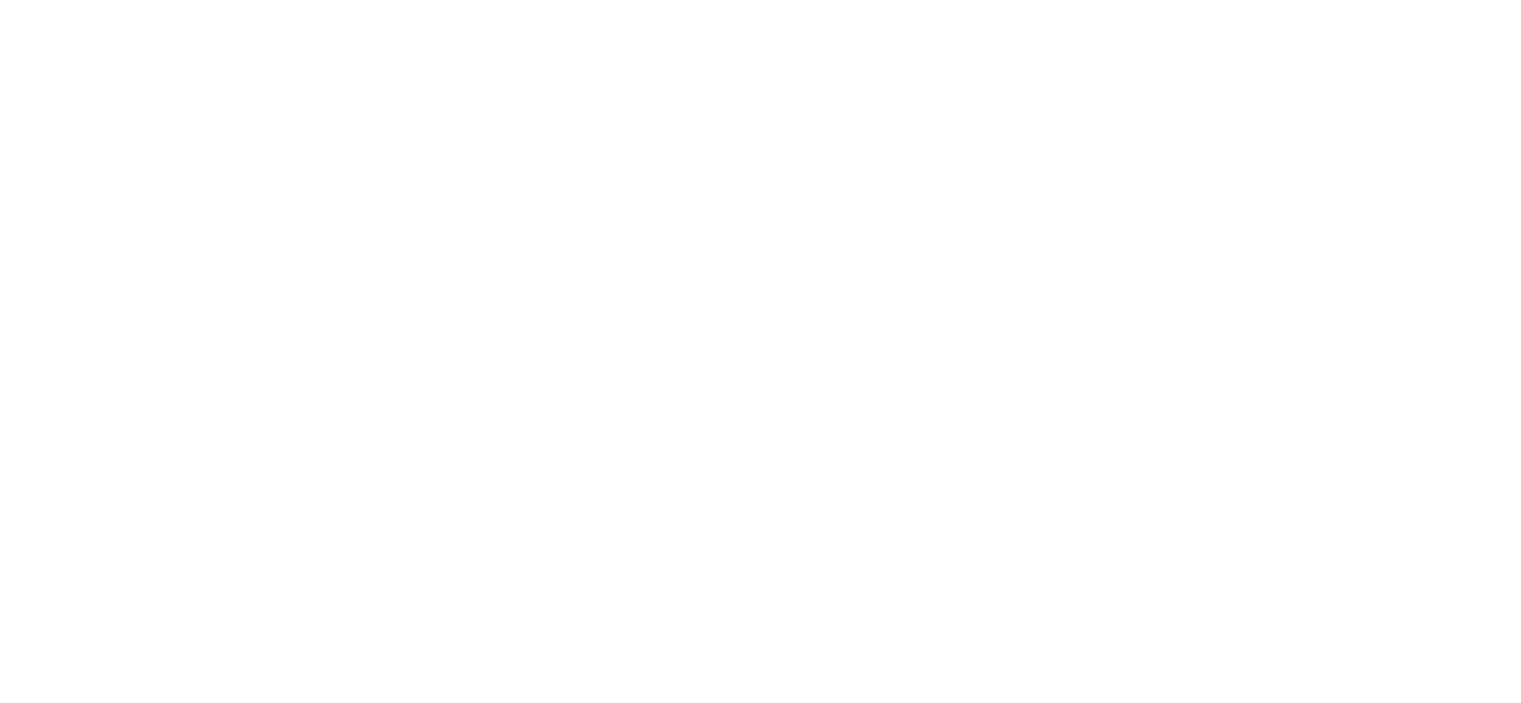 scroll, scrollTop: 0, scrollLeft: 0, axis: both 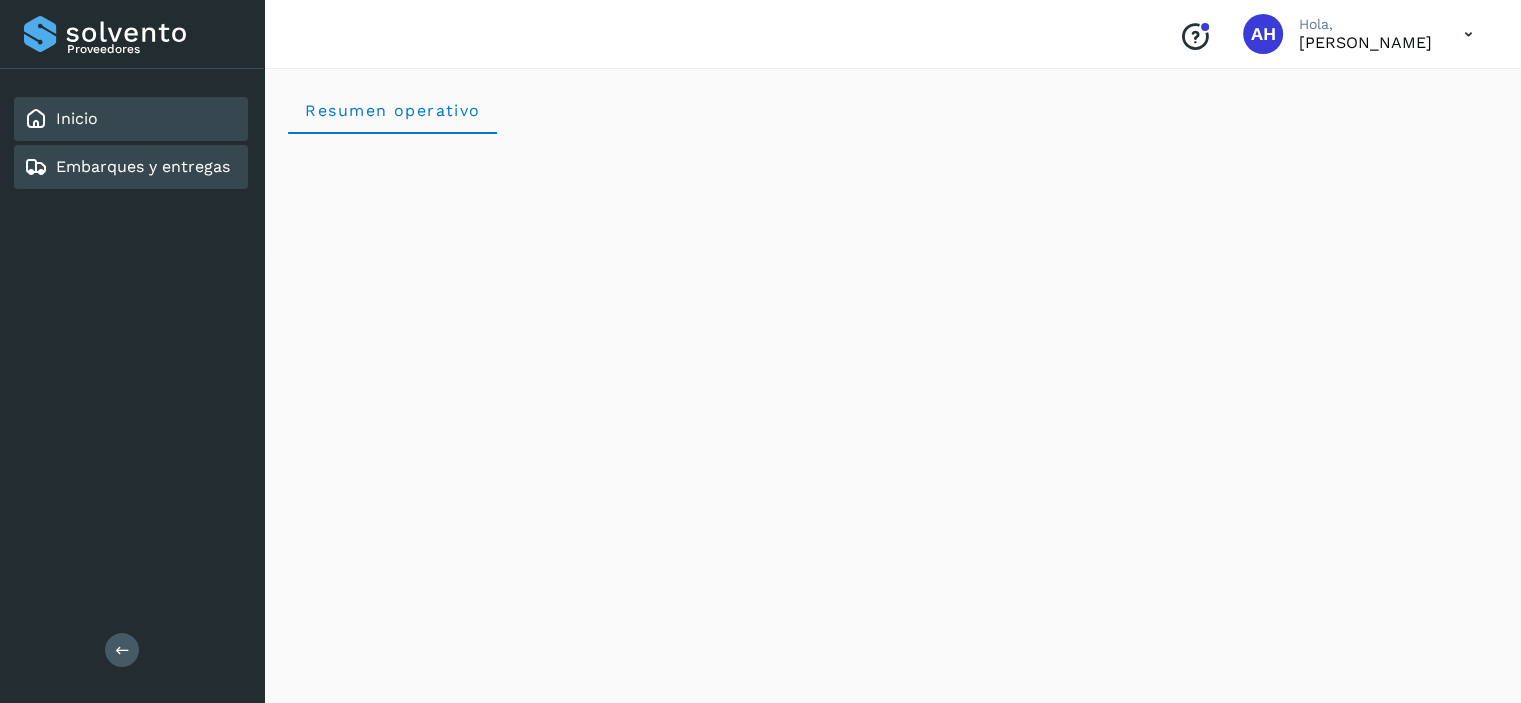 click on "Embarques y entregas" at bounding box center [143, 166] 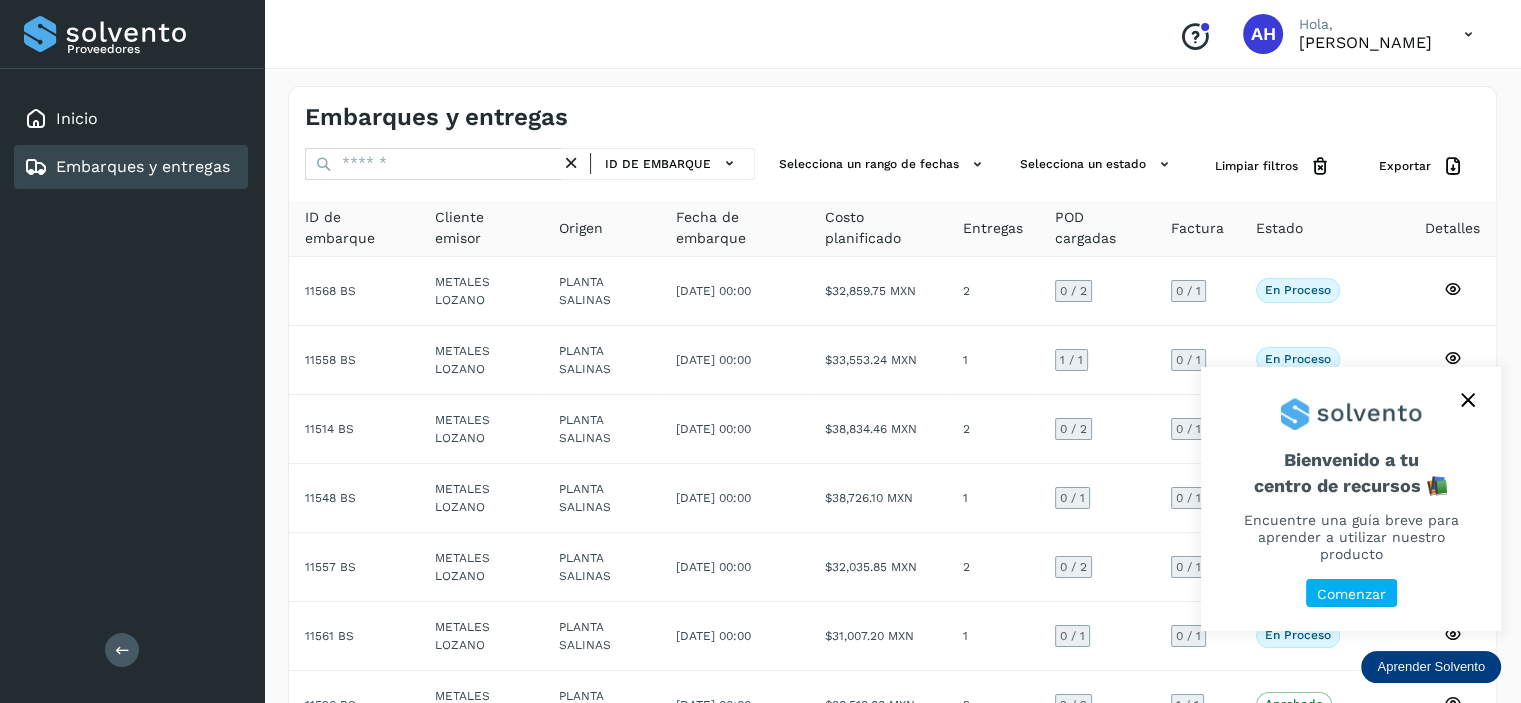 click 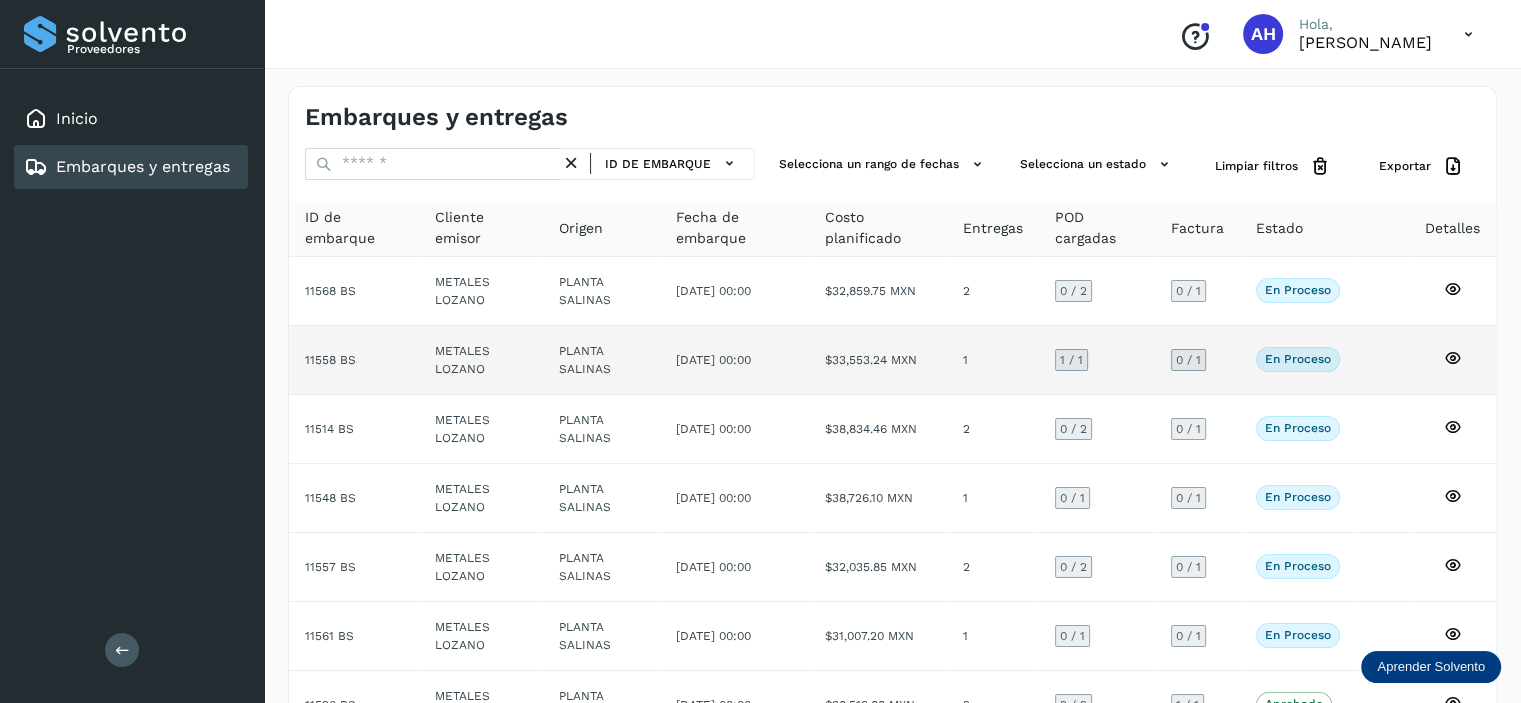click on "11558 BS" 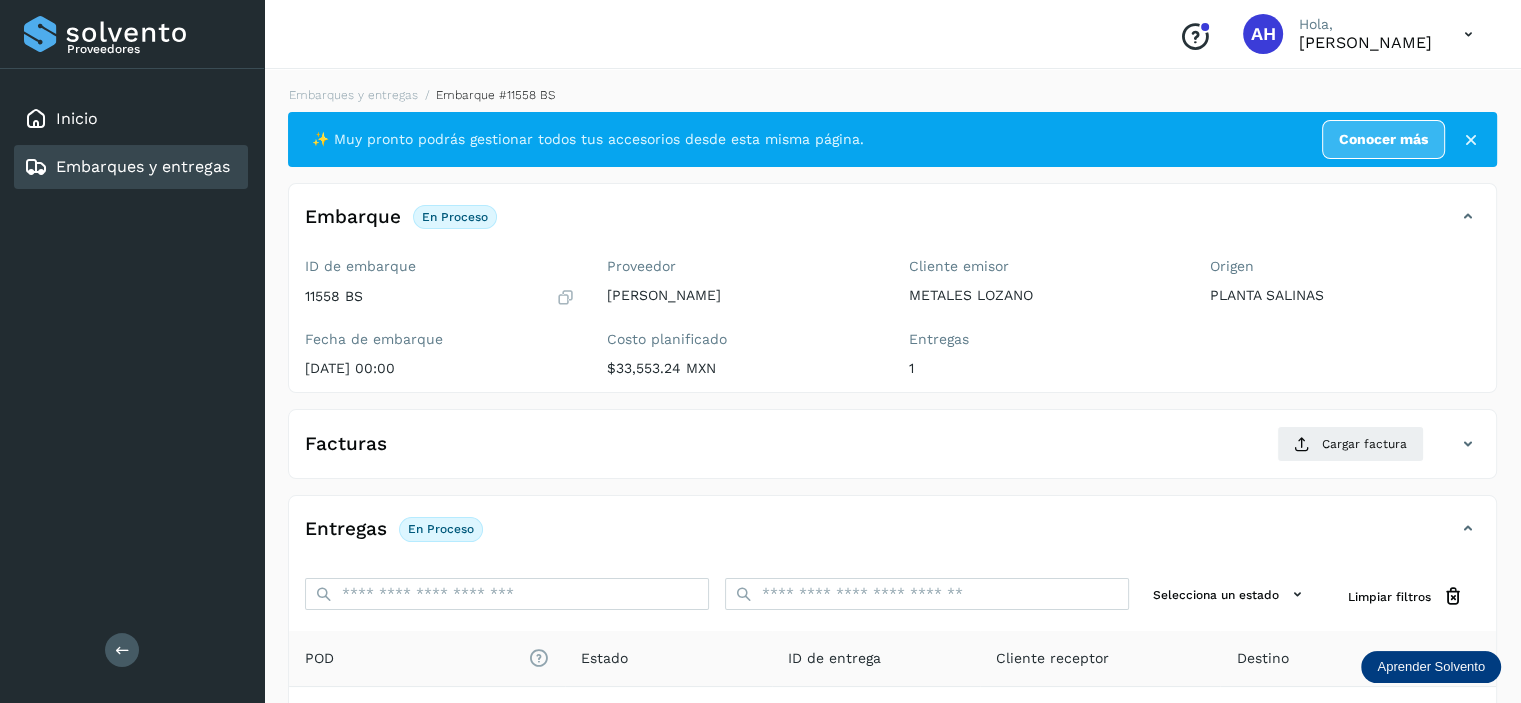 scroll, scrollTop: 244, scrollLeft: 0, axis: vertical 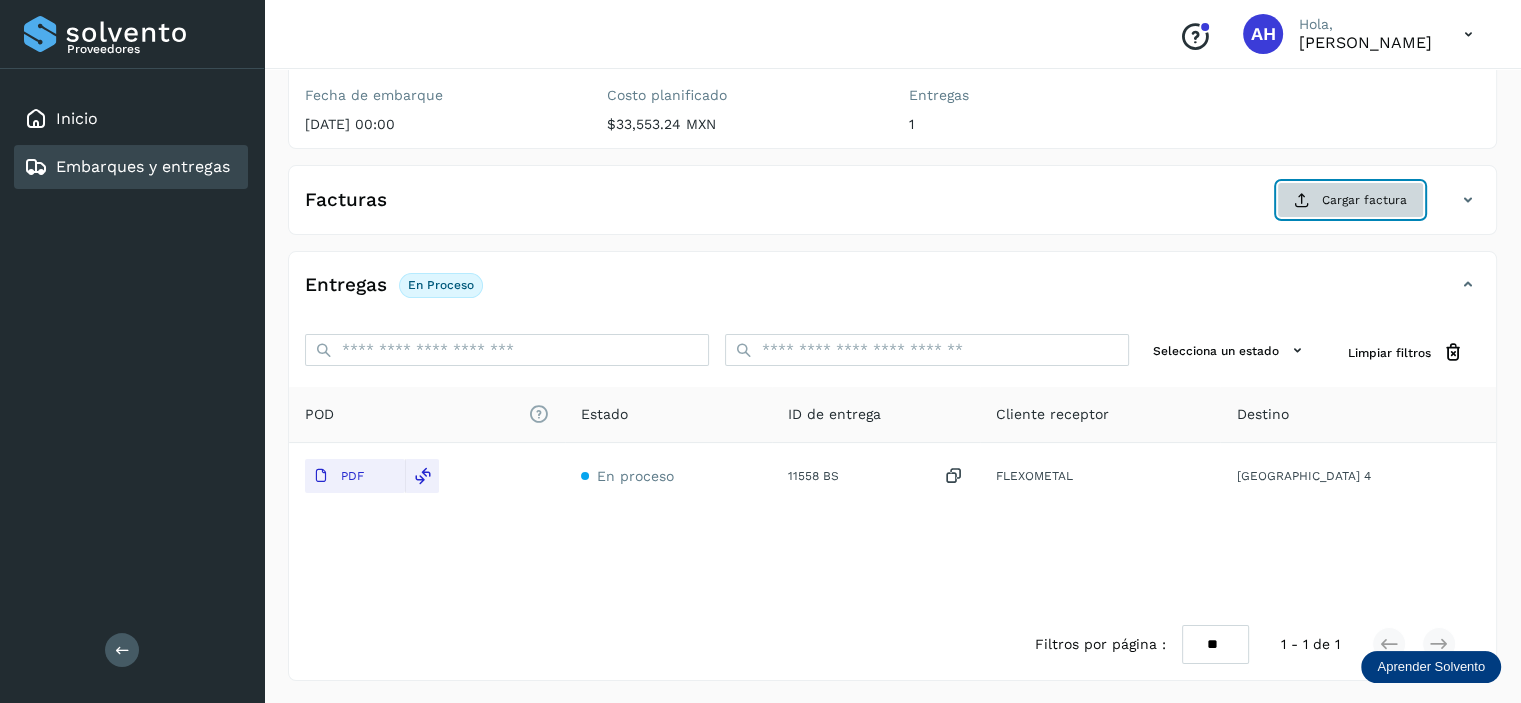 click at bounding box center (1302, 200) 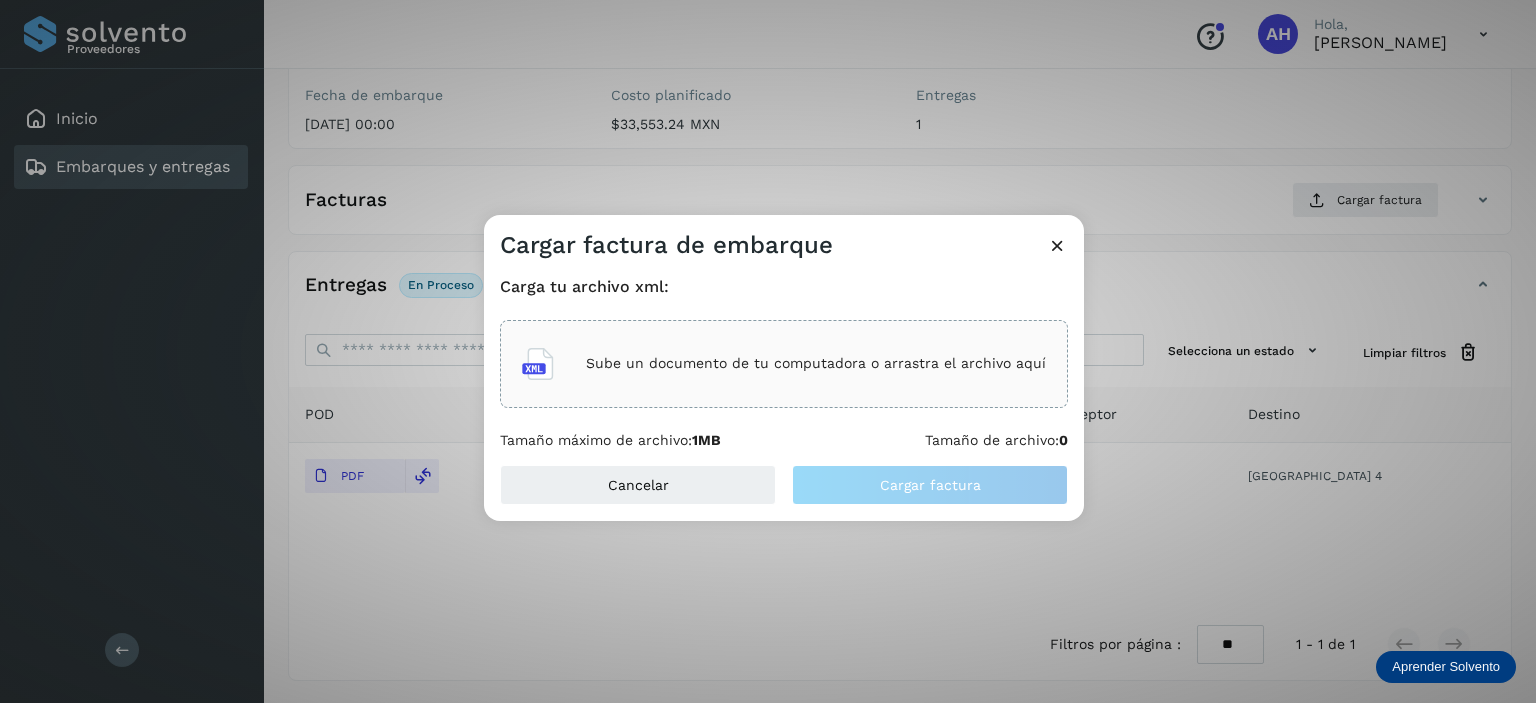 click on "Sube un documento de tu computadora o arrastra el archivo aquí" at bounding box center [816, 363] 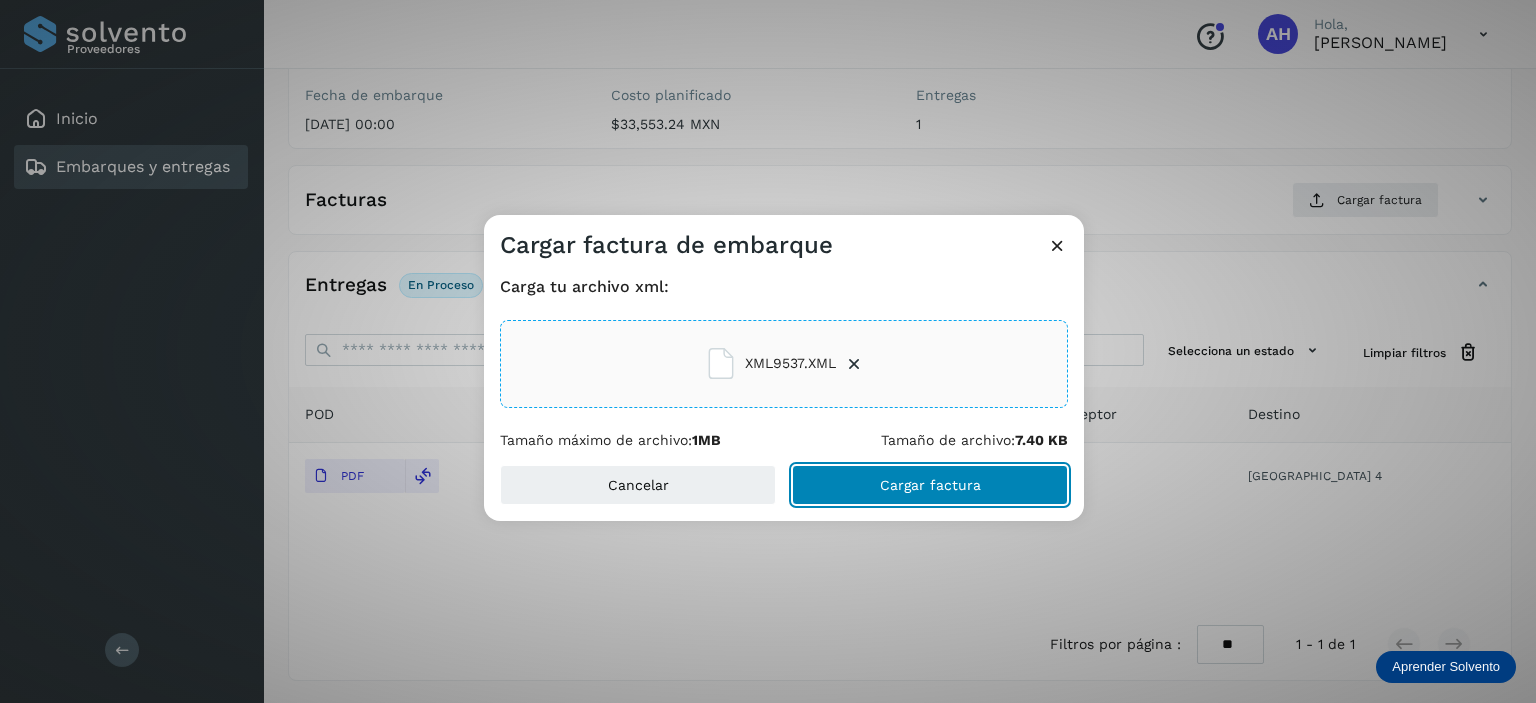 click on "Cargar factura" 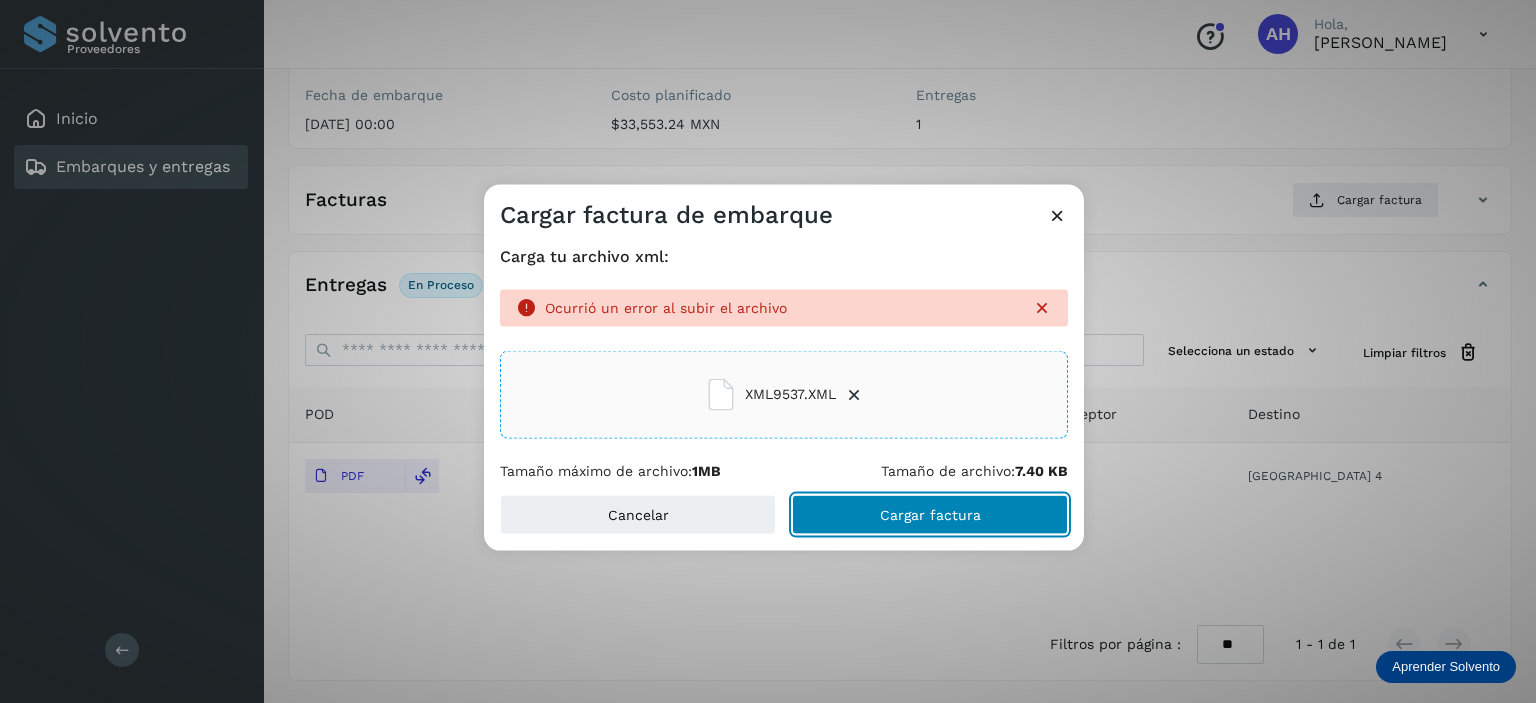 click on "Cargar factura" 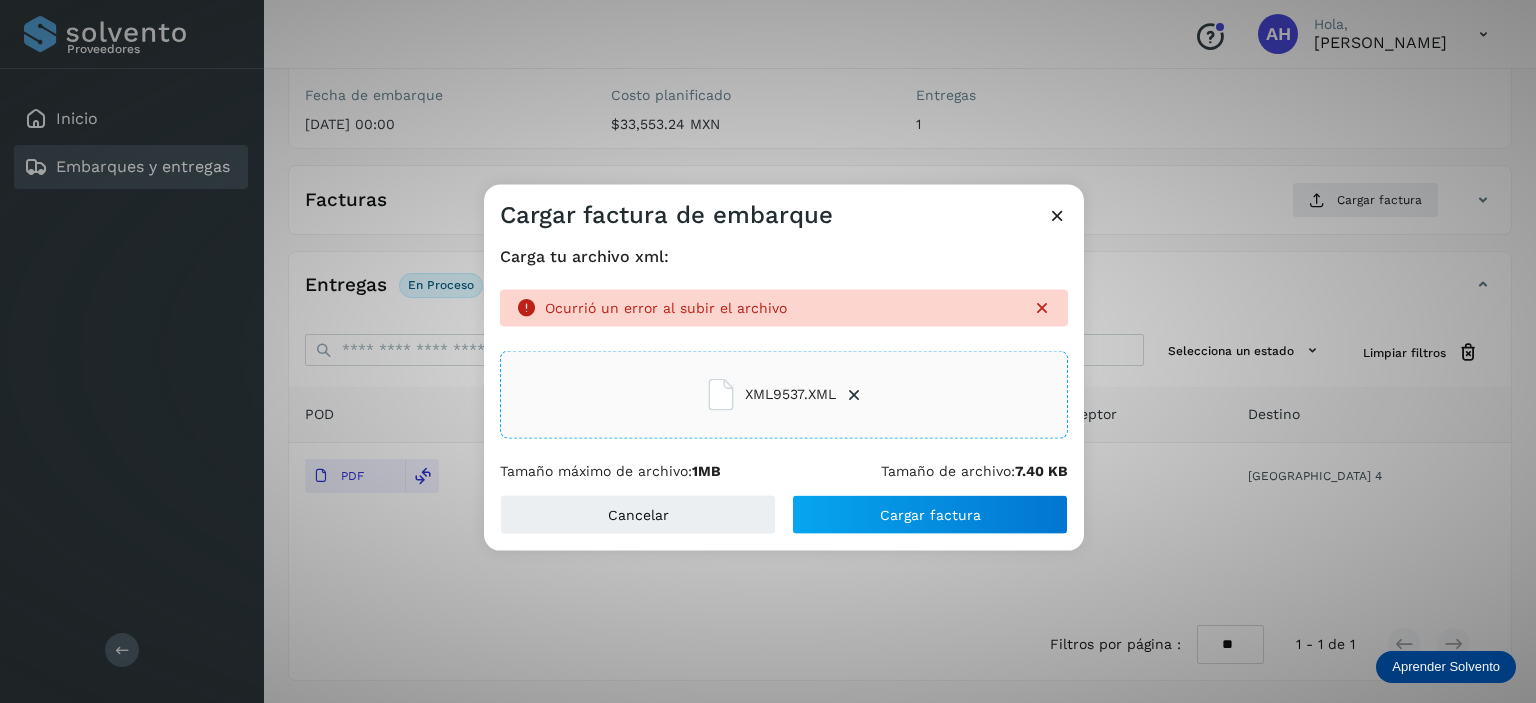 click at bounding box center (1057, 214) 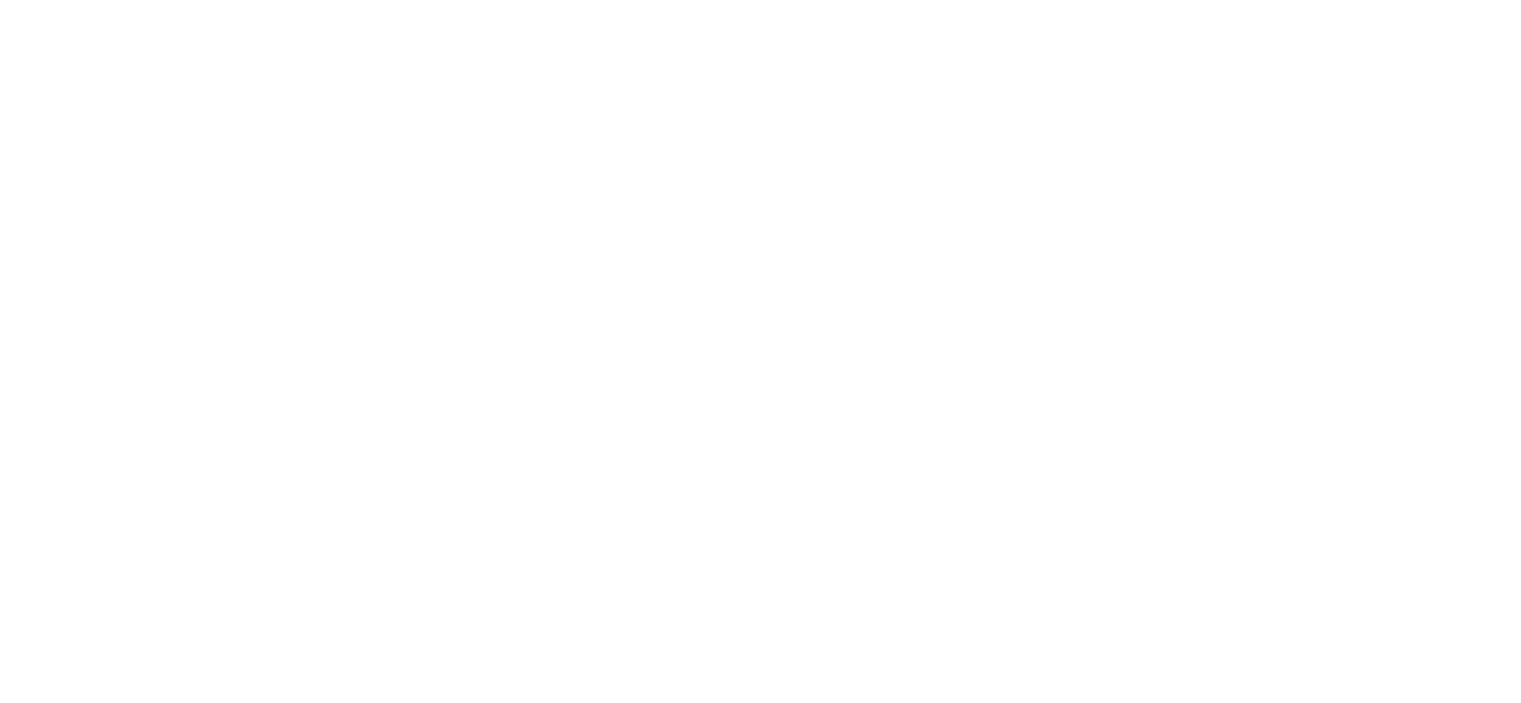 scroll, scrollTop: 0, scrollLeft: 0, axis: both 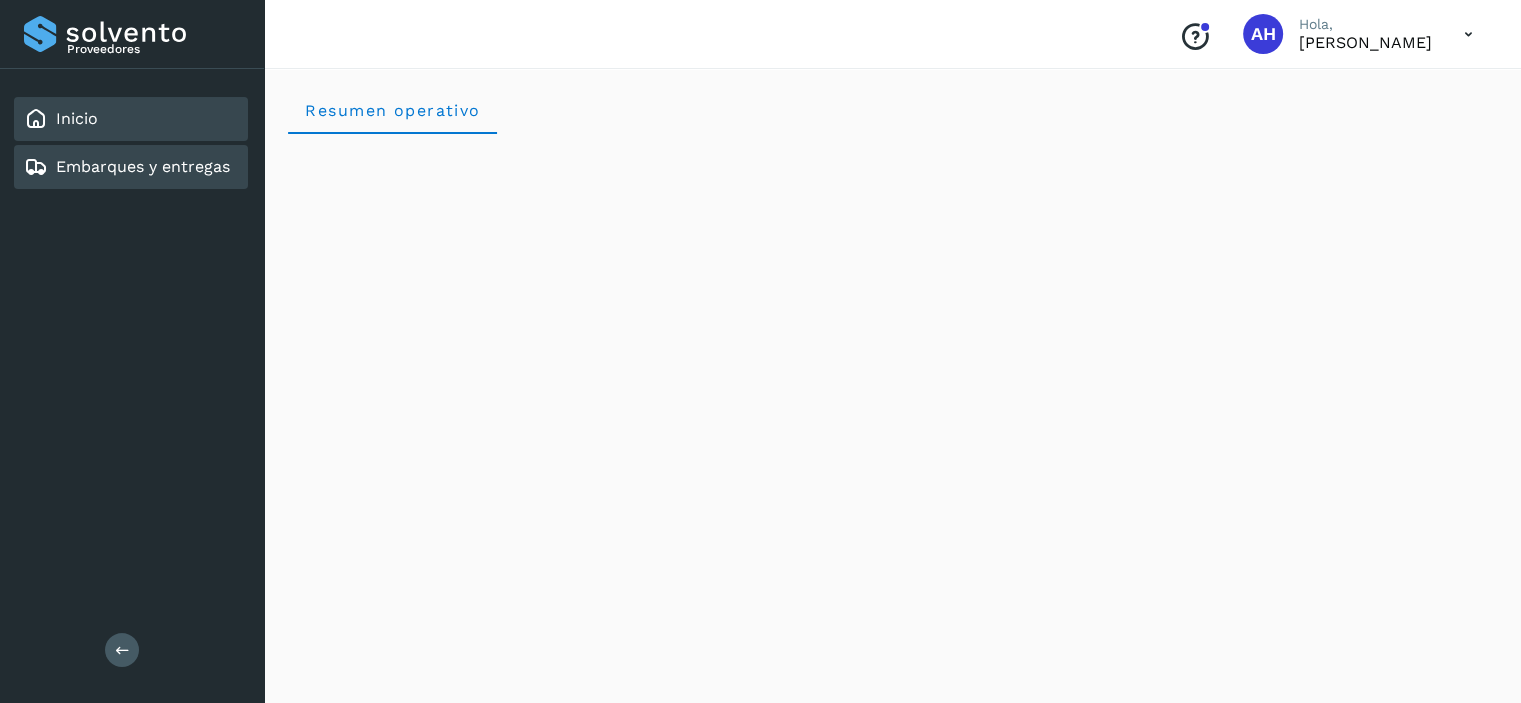 click on "Embarques y entregas" at bounding box center [143, 166] 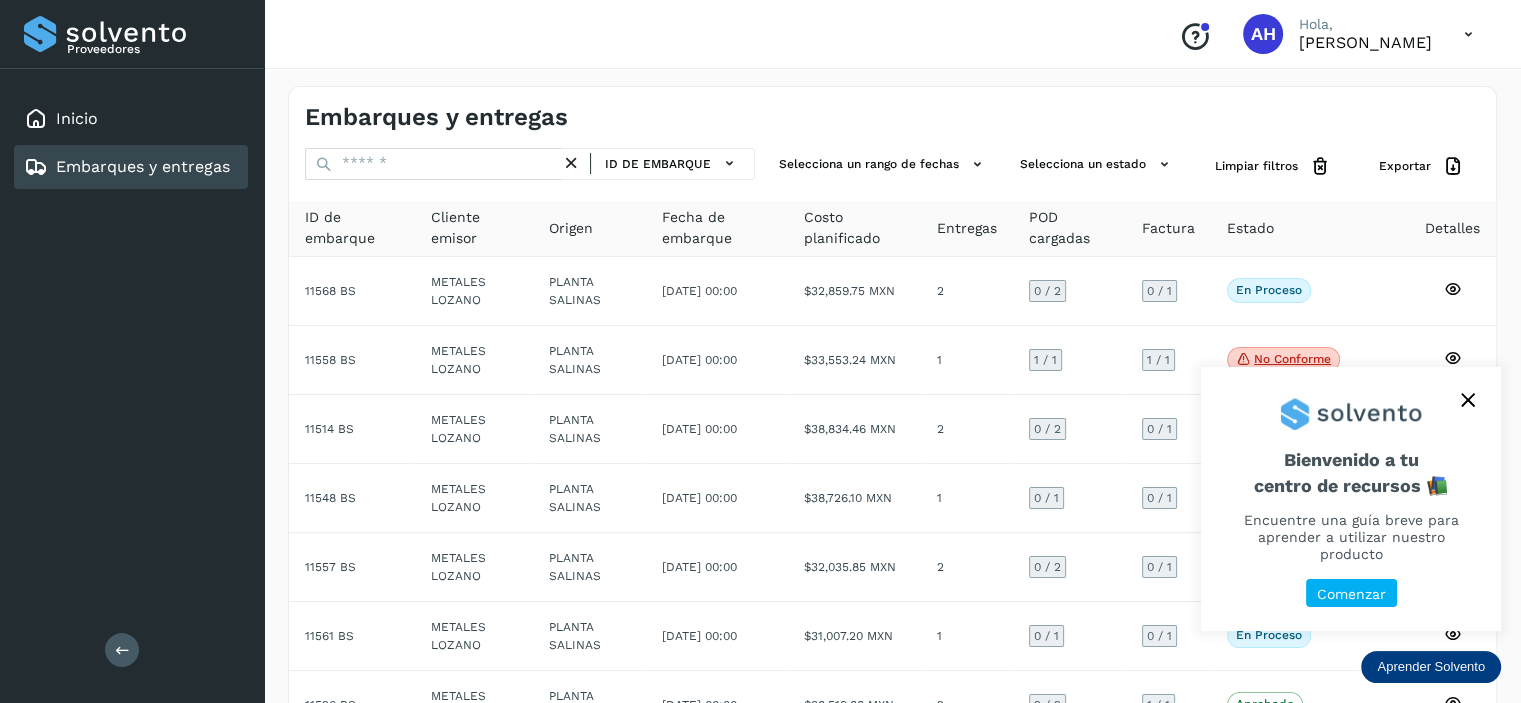 click 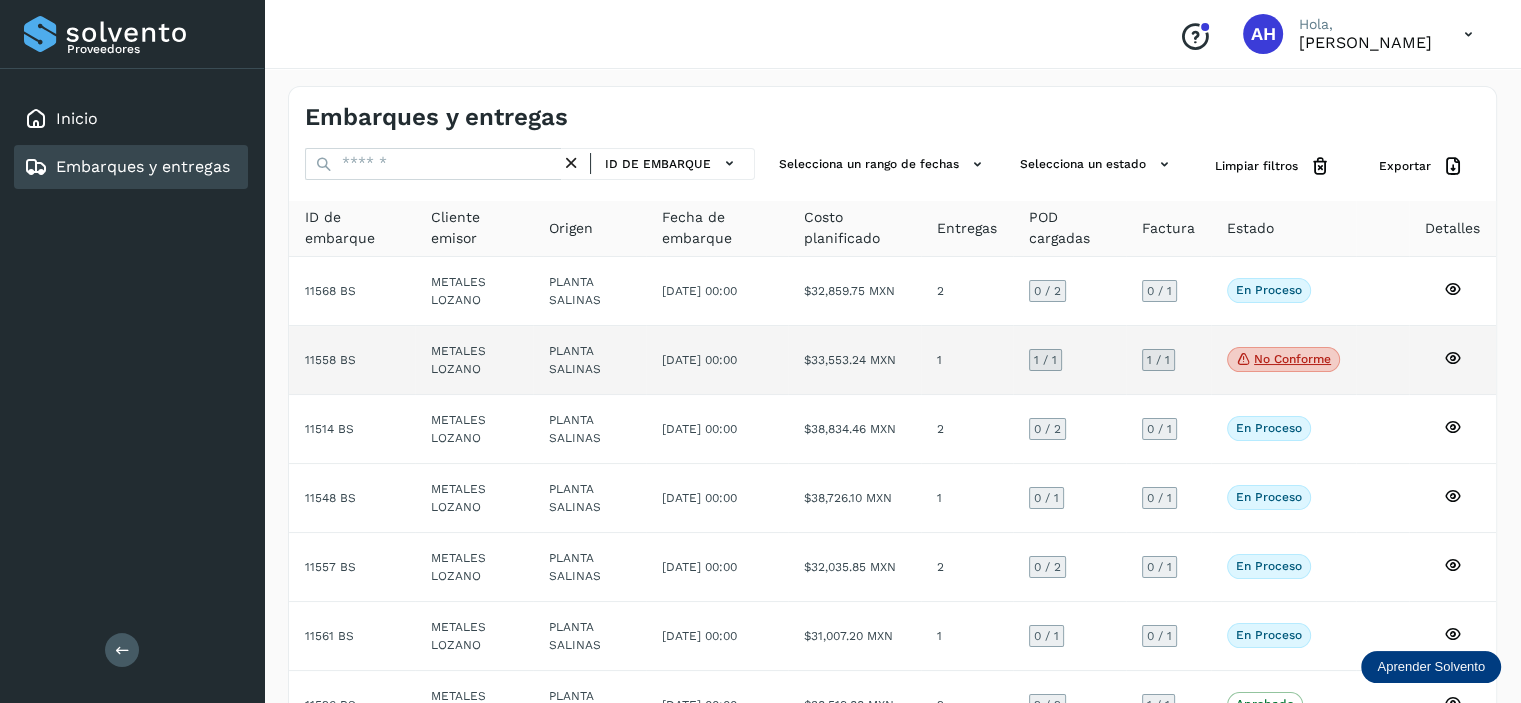 click 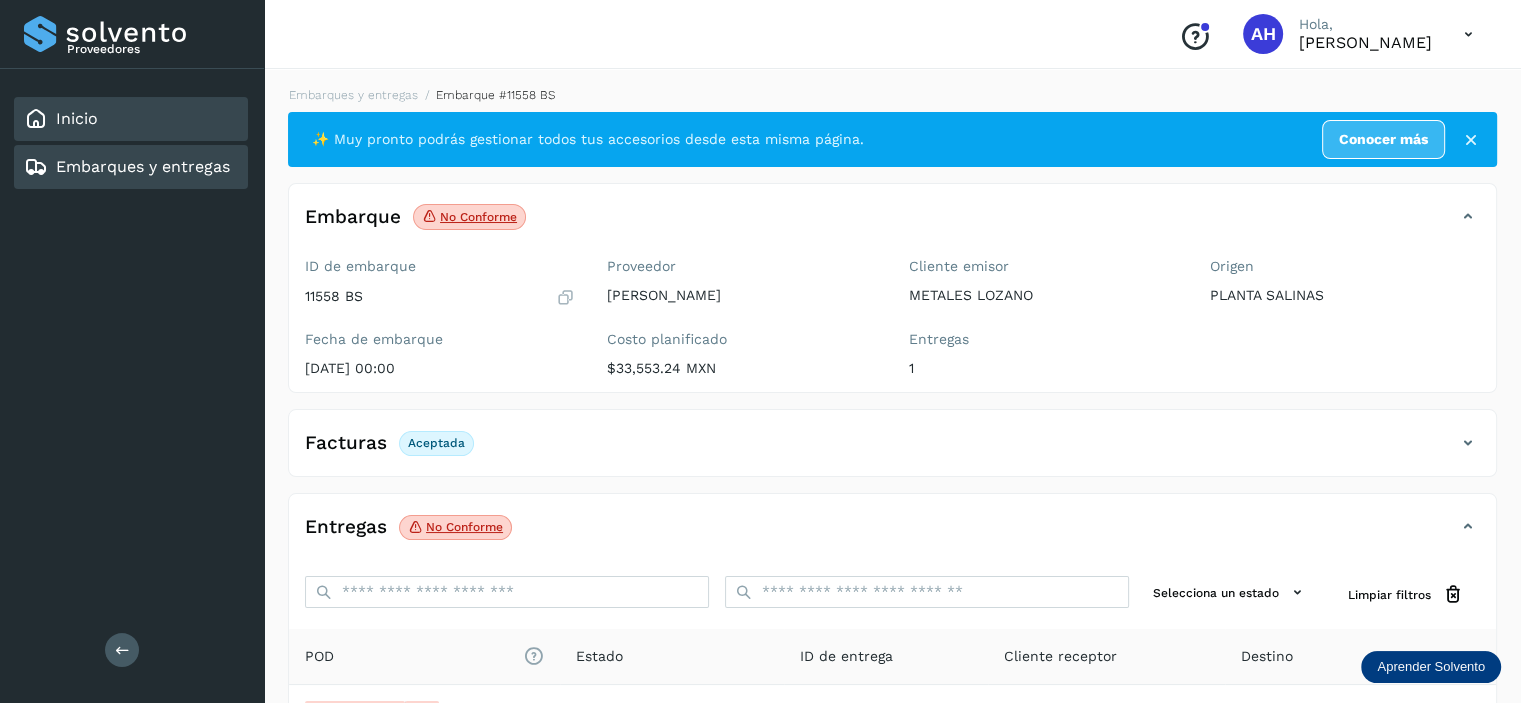 click on "Inicio" at bounding box center (77, 118) 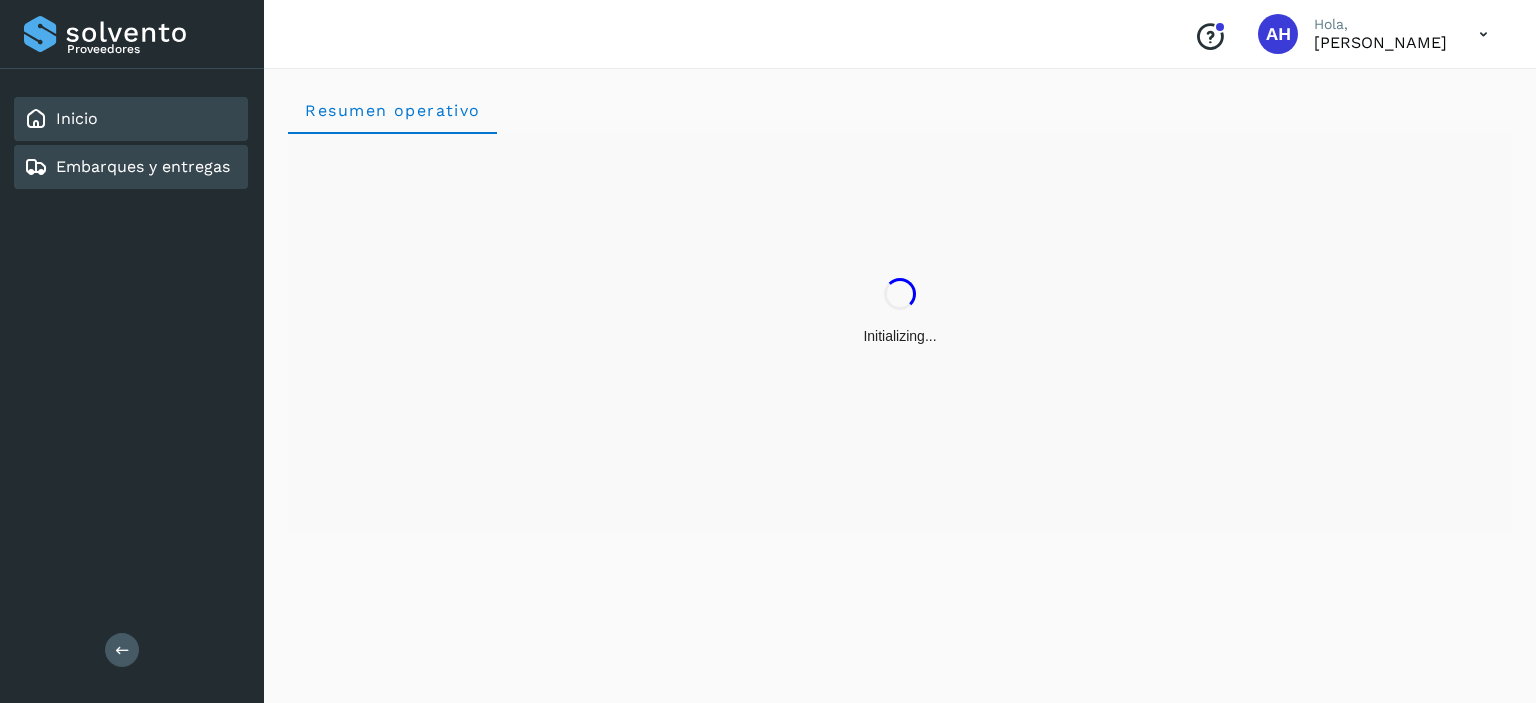 click on "Embarques y entregas" at bounding box center [143, 166] 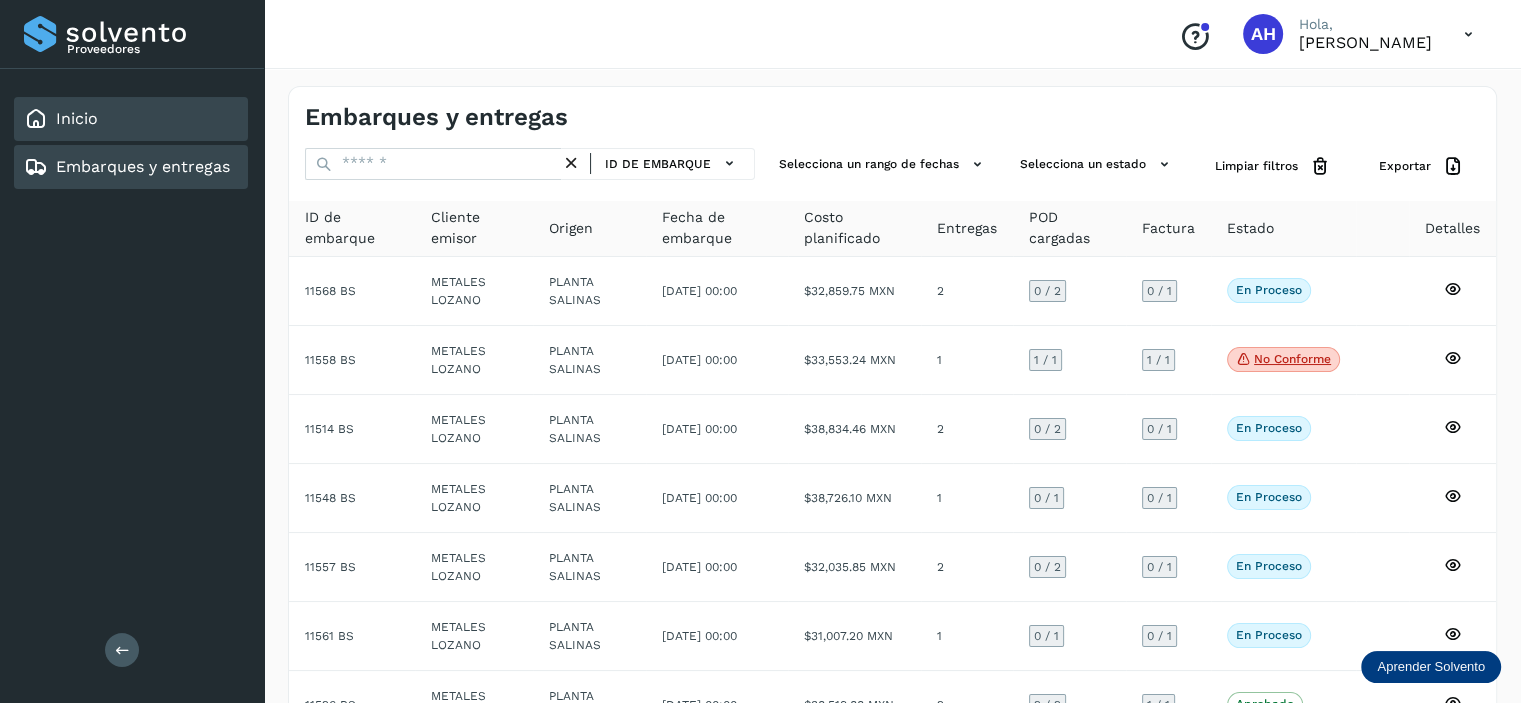 click on "Inicio" 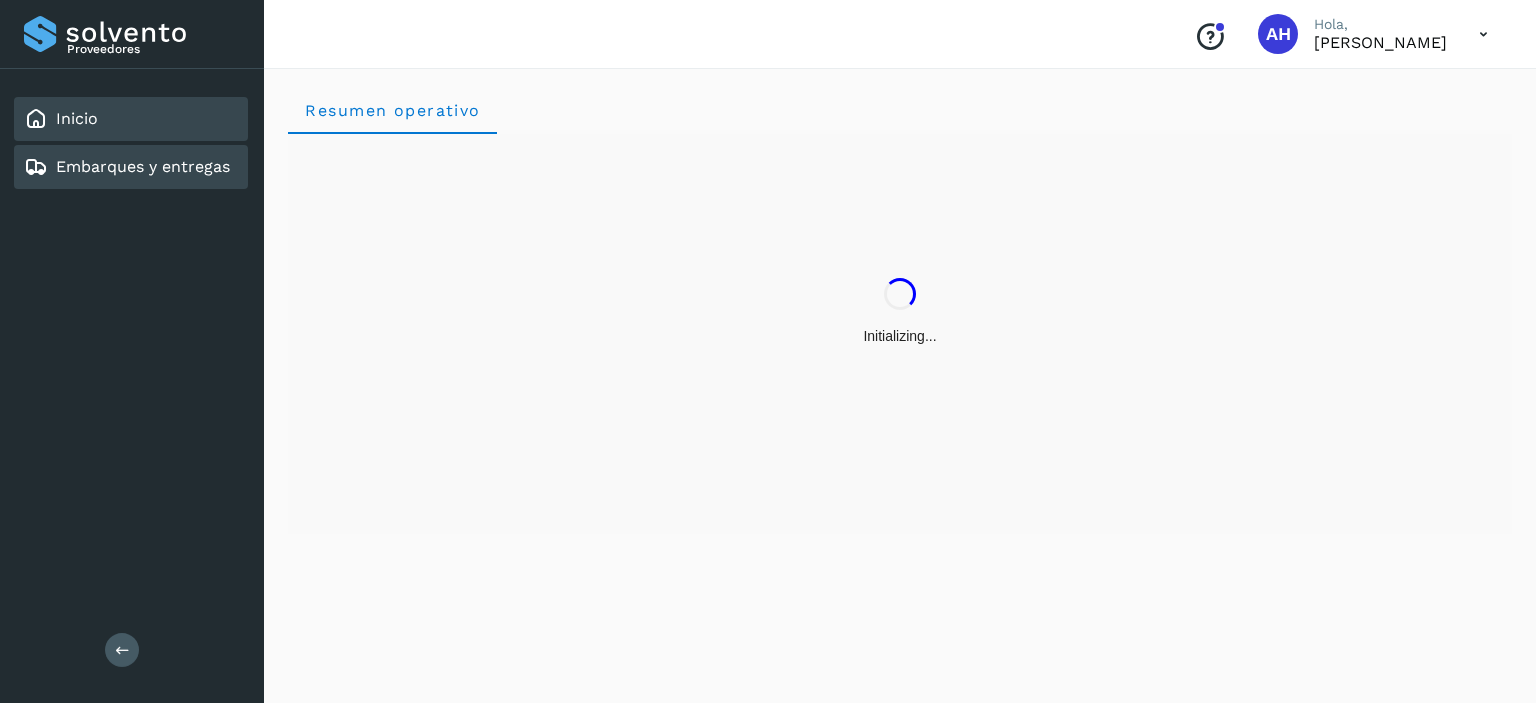 click on "Embarques y entregas" at bounding box center [143, 166] 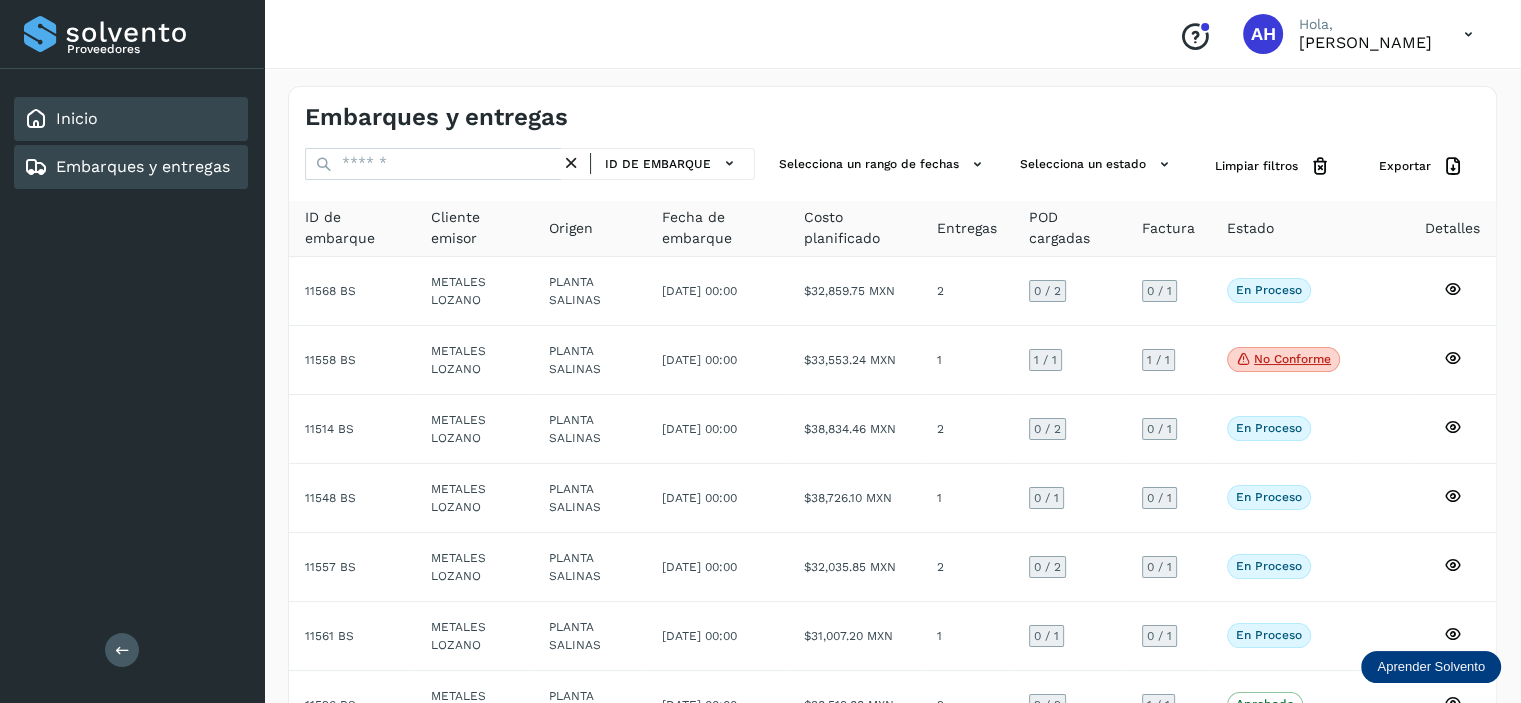 click on "Inicio" at bounding box center (61, 119) 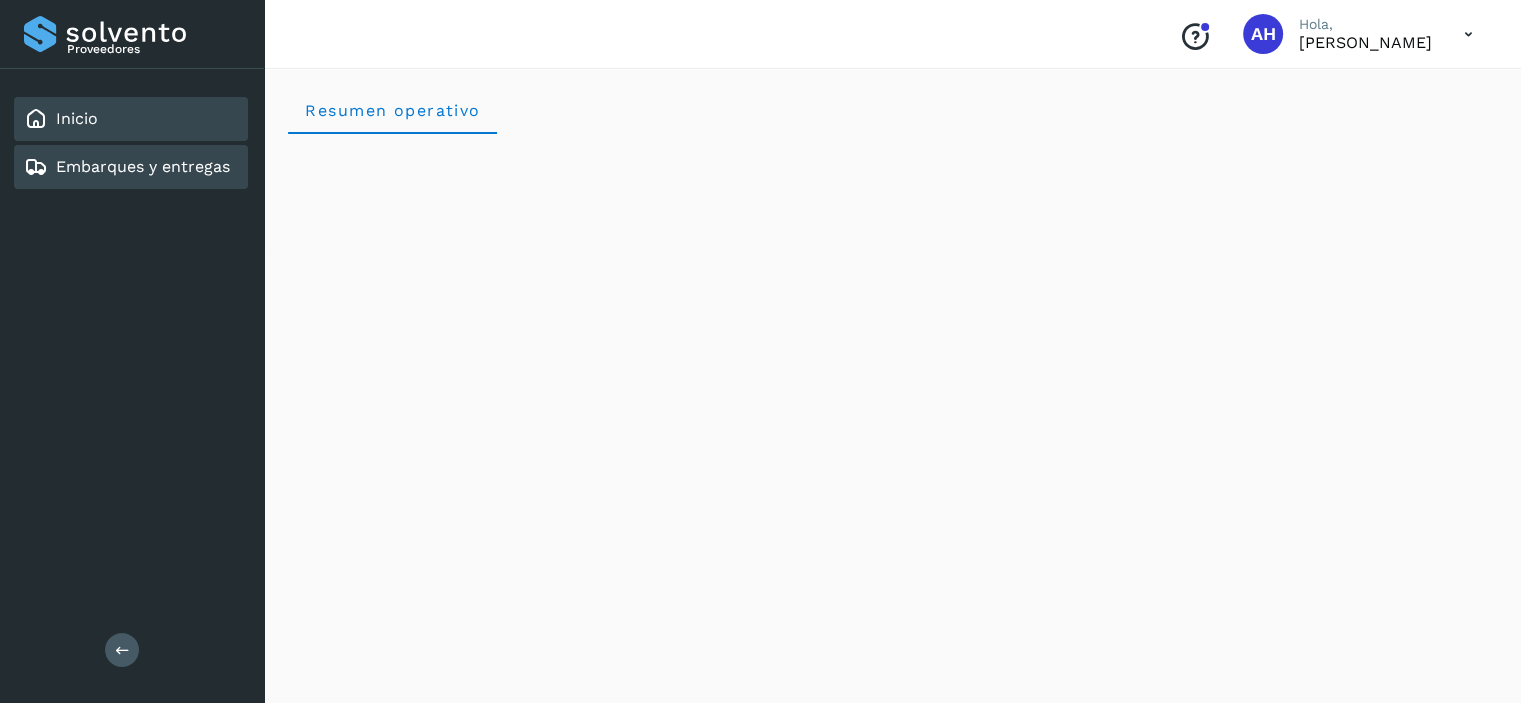 click on "Embarques y entregas" at bounding box center (143, 166) 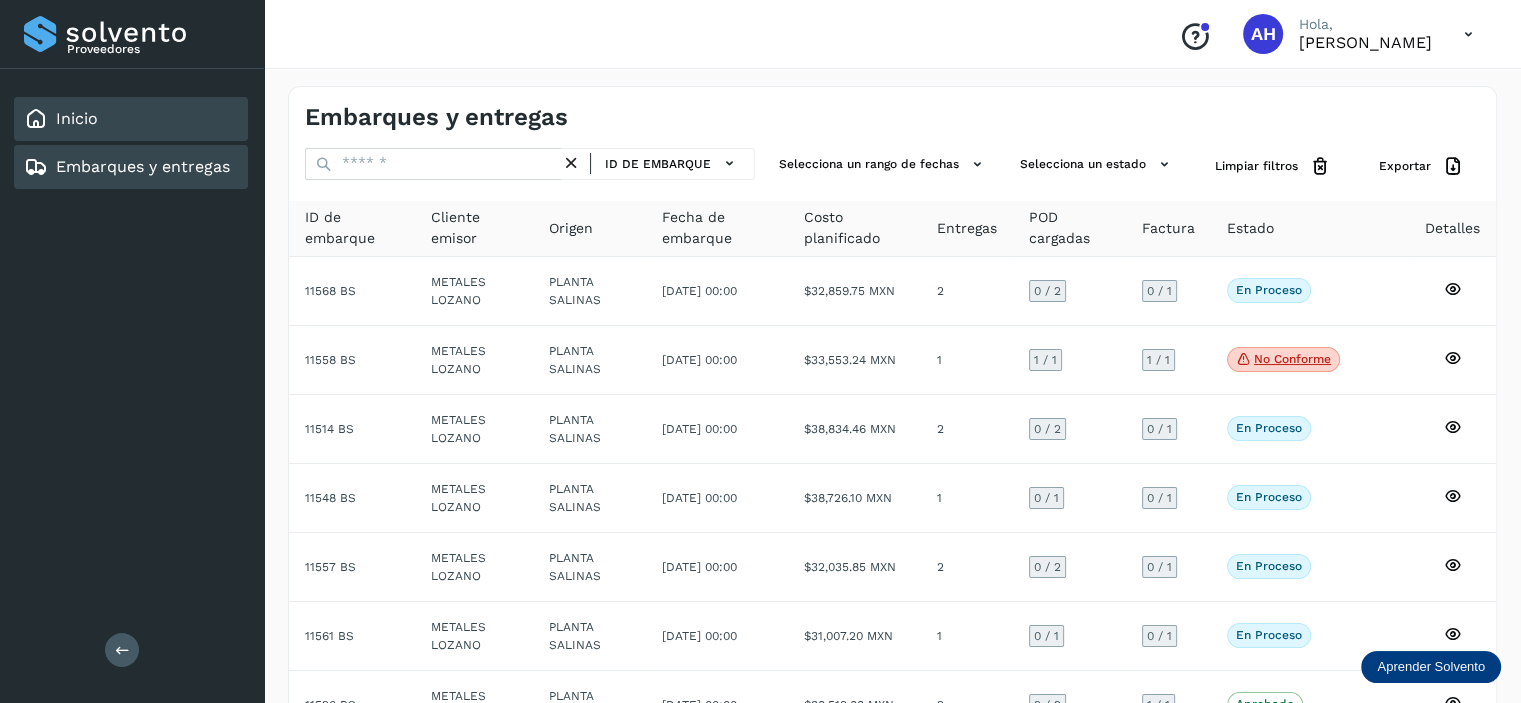 click on "Inicio" 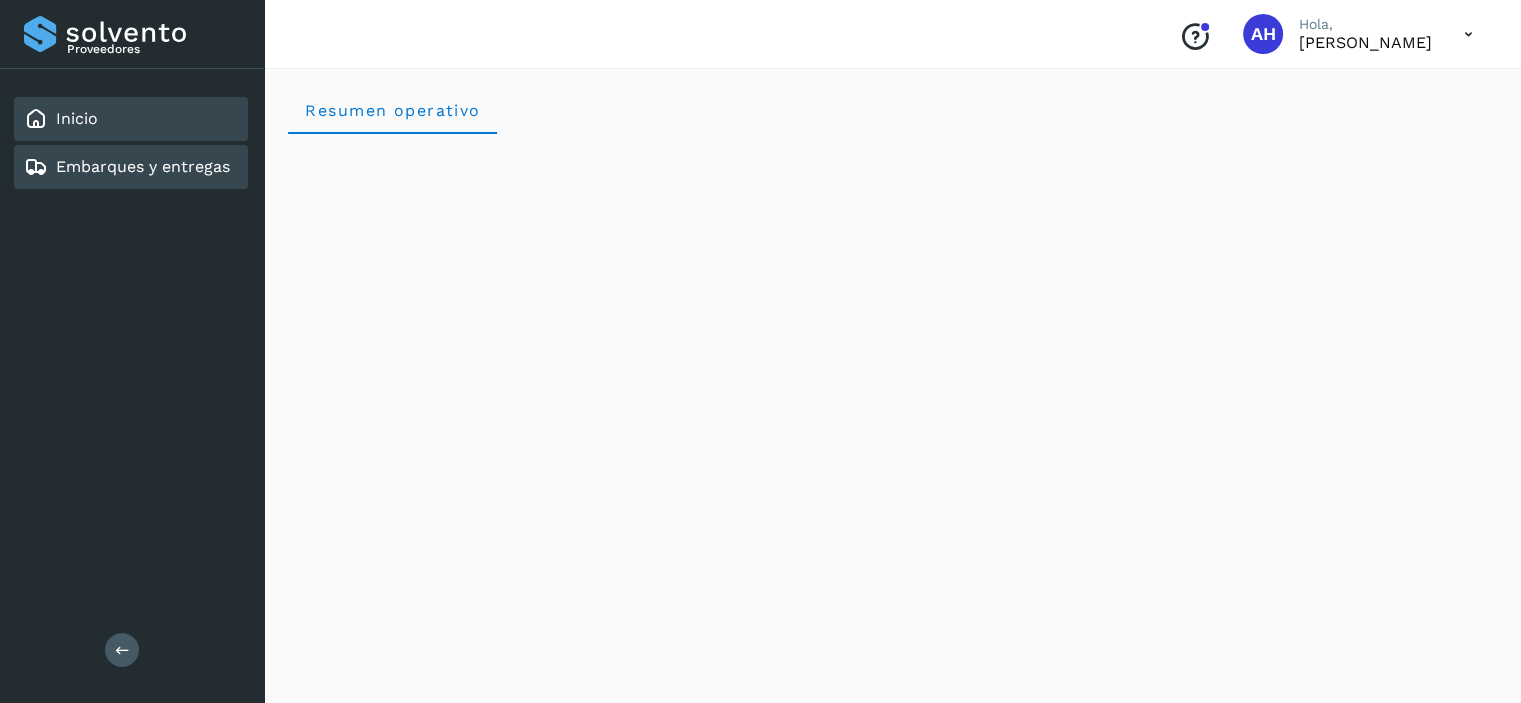 click on "Embarques y entregas" at bounding box center [143, 166] 